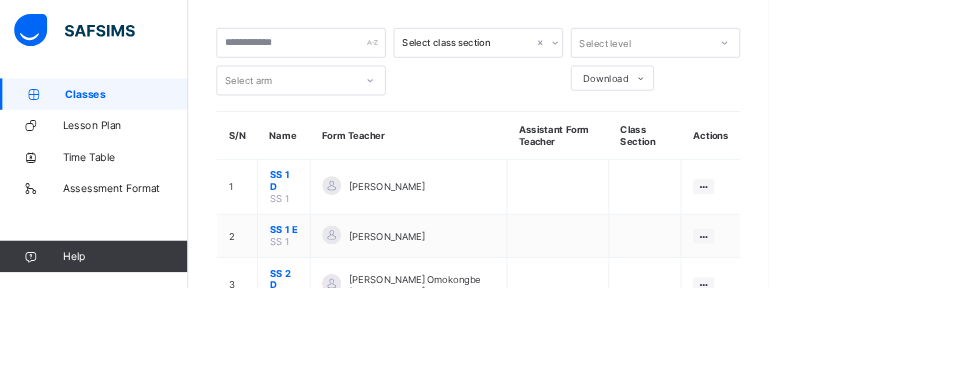 scroll, scrollTop: 121, scrollLeft: 0, axis: vertical 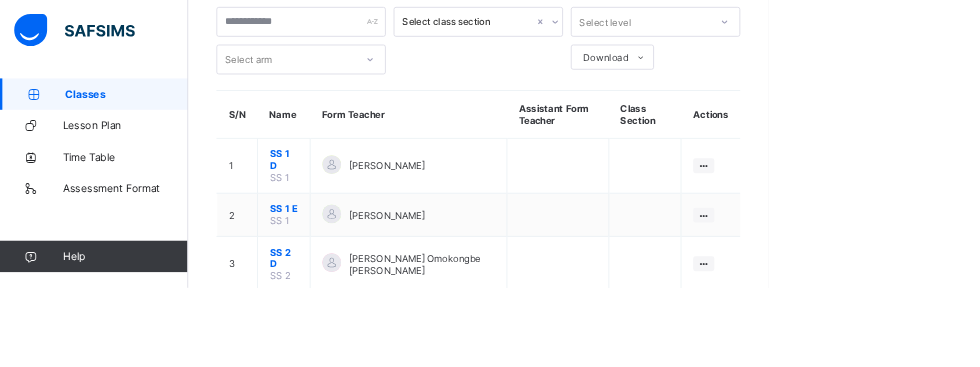 click on "SS 2   D" at bounding box center [362, 329] 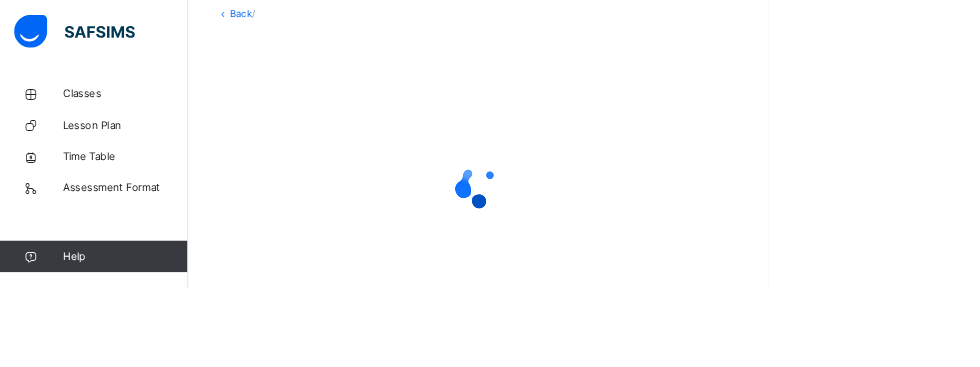 scroll, scrollTop: 4, scrollLeft: 0, axis: vertical 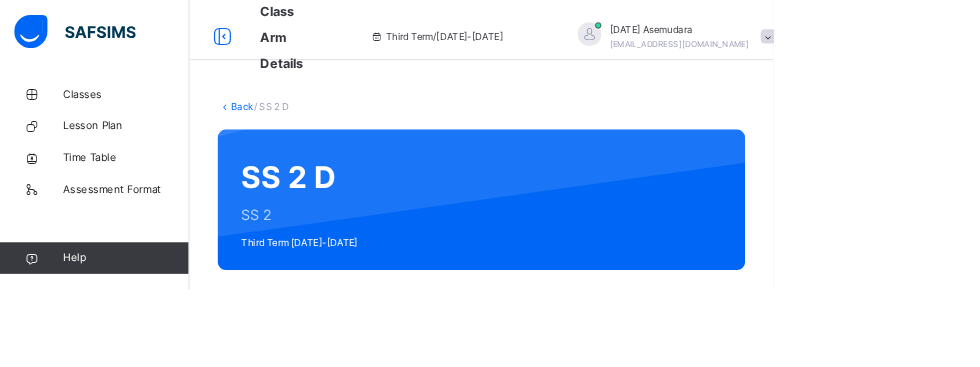 click on "Subjects" at bounding box center [416, 392] 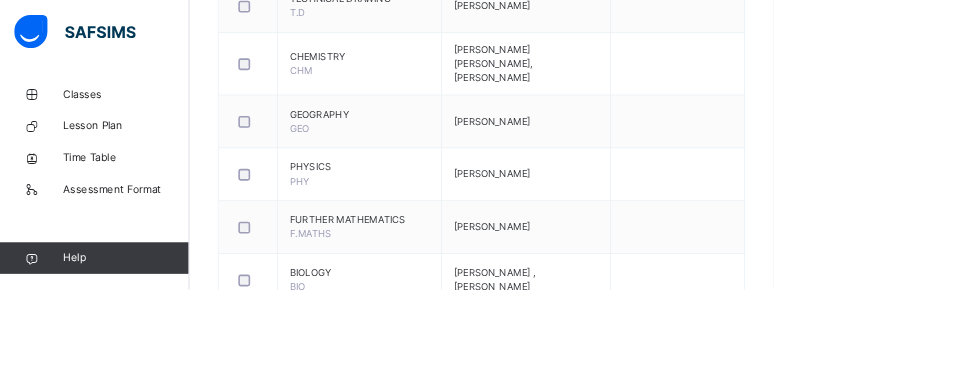 scroll, scrollTop: 1397, scrollLeft: 0, axis: vertical 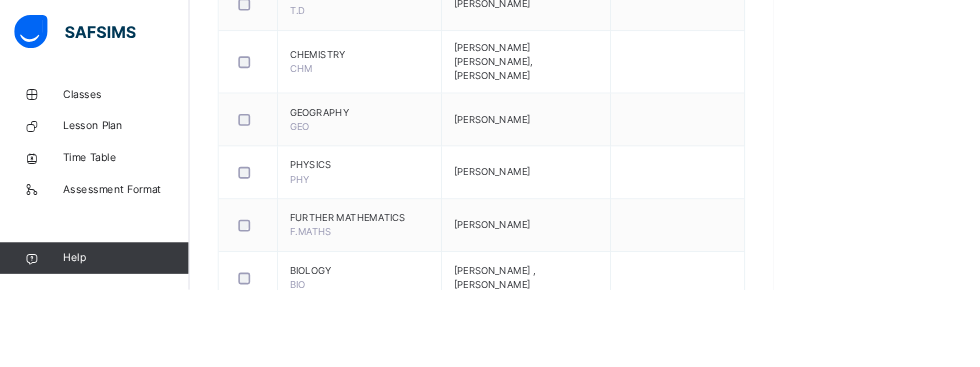 click on "Assess Students" at bounding box center [868, 417] 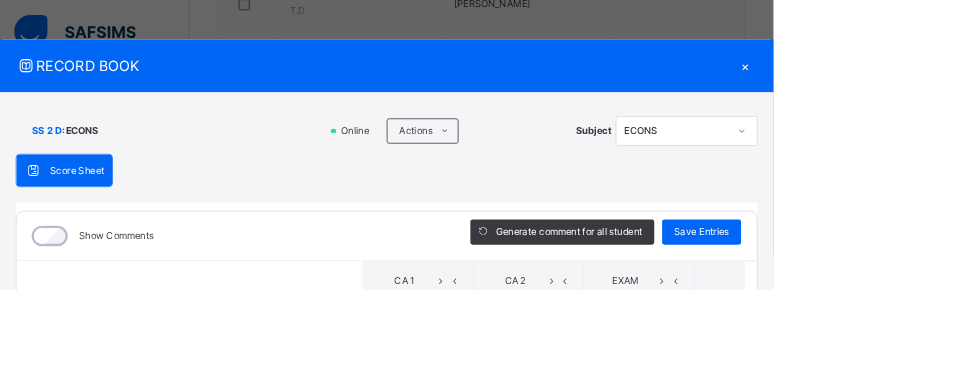 type on "*****" 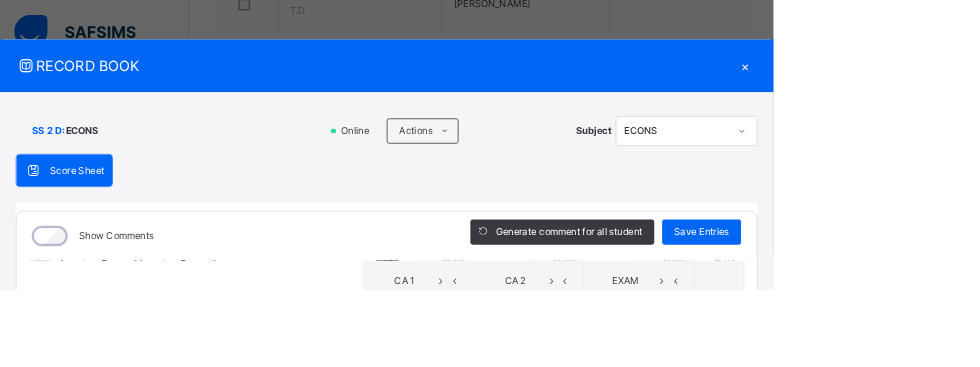 scroll, scrollTop: 506, scrollLeft: 0, axis: vertical 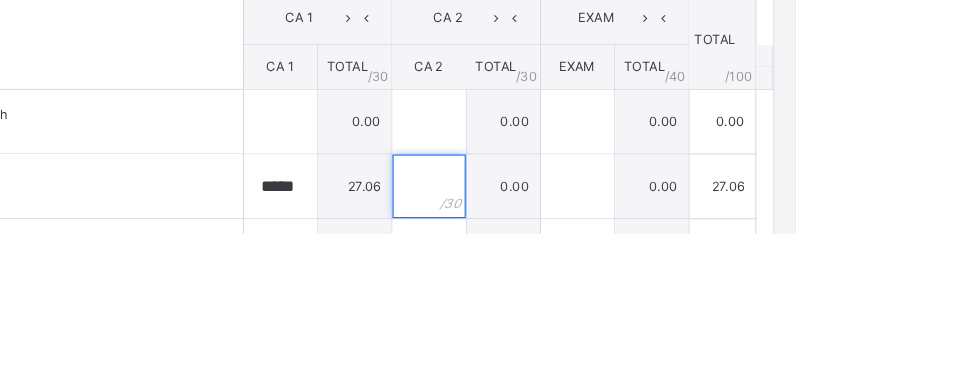 click at bounding box center [634, 323] 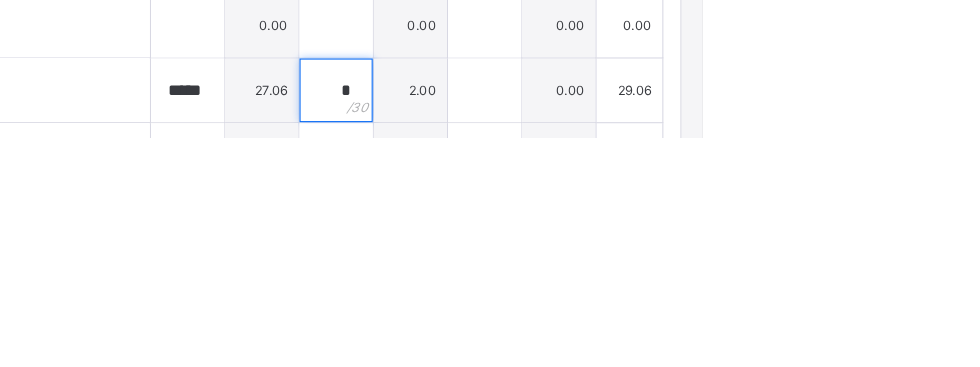 scroll, scrollTop: 1865, scrollLeft: 0, axis: vertical 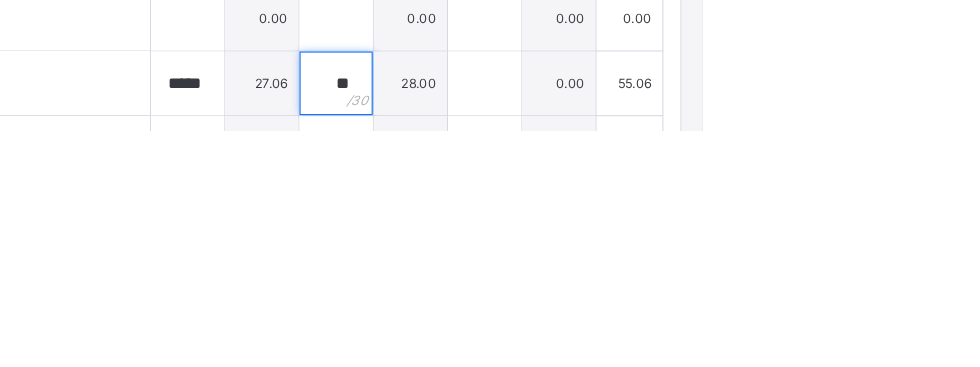 type on "**" 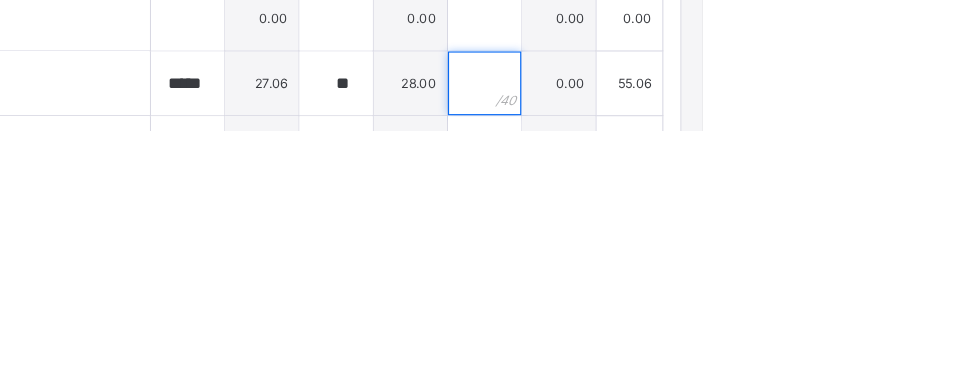click at bounding box center [774, 323] 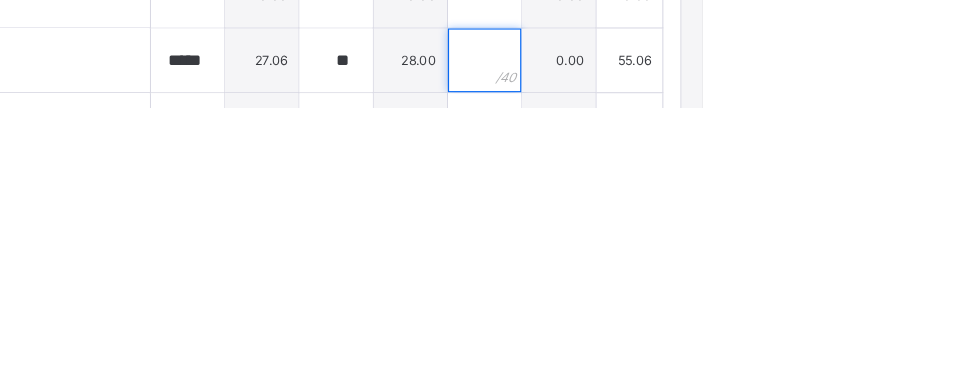 scroll, scrollTop: 1865, scrollLeft: 0, axis: vertical 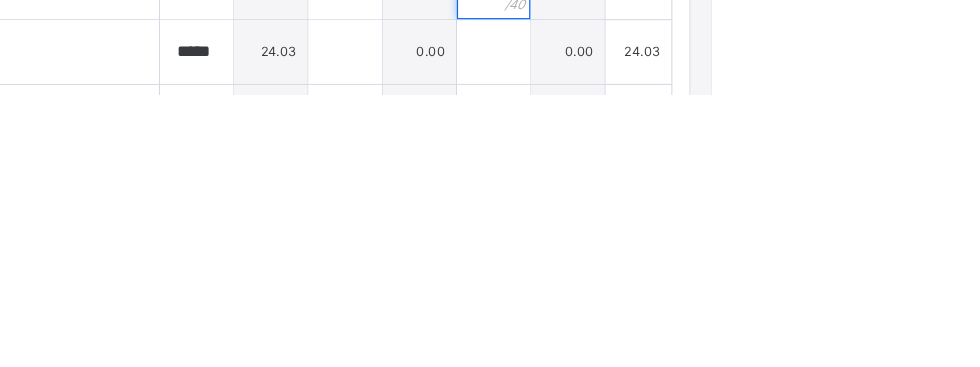type on "****" 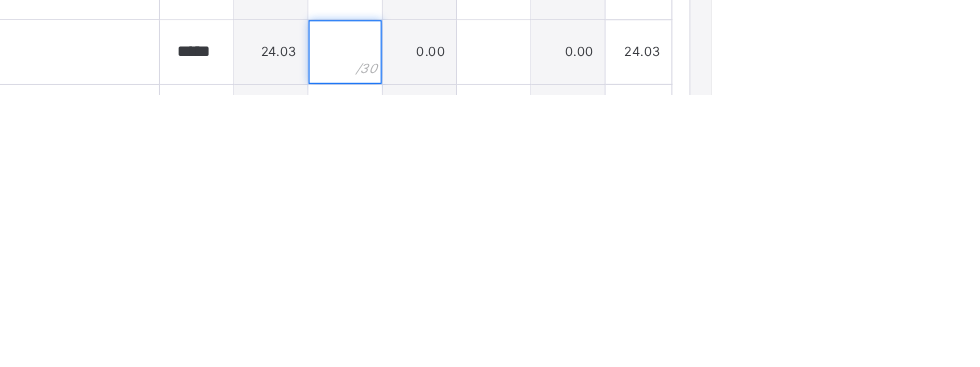 click at bounding box center [634, 327] 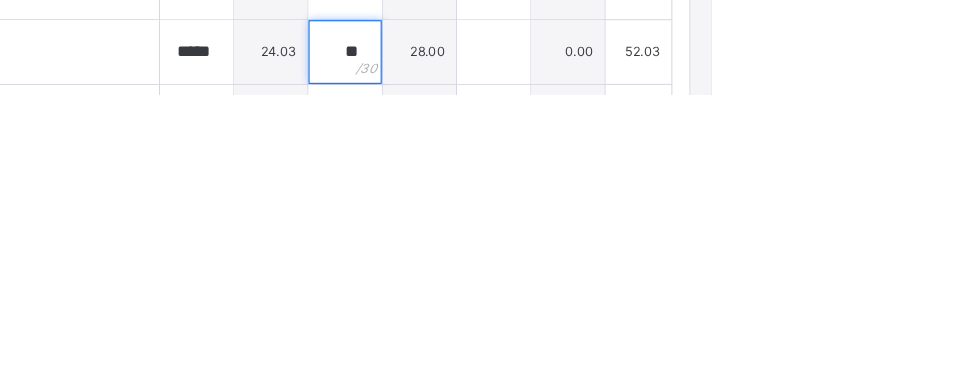 type on "**" 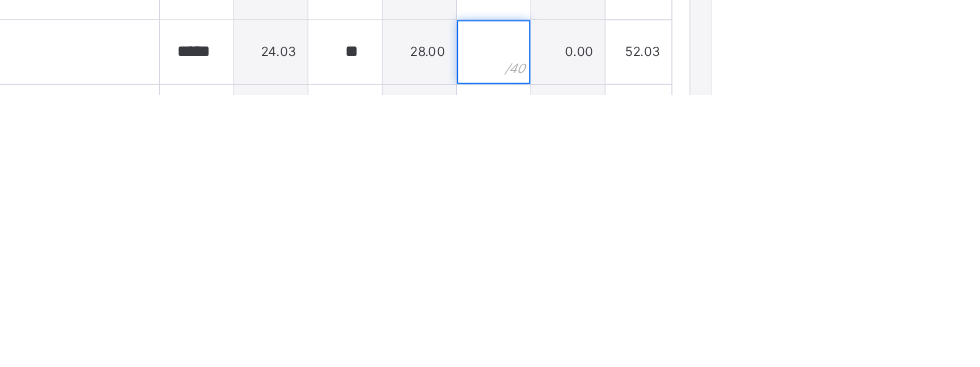 click at bounding box center [774, 327] 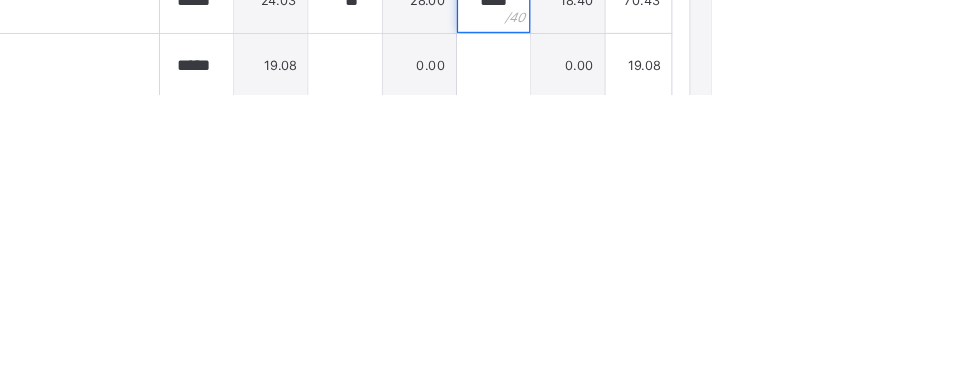 scroll, scrollTop: 309, scrollLeft: 0, axis: vertical 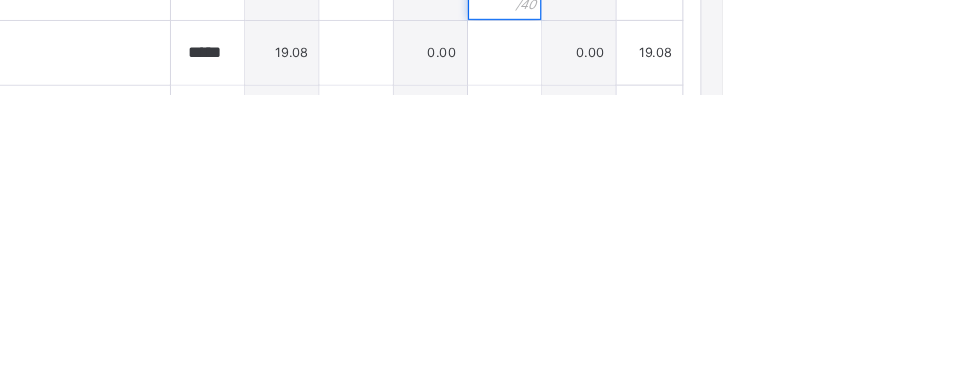 type on "****" 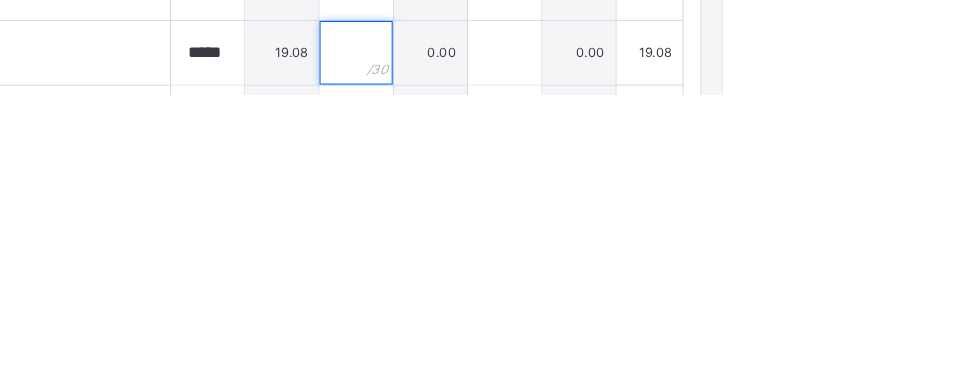 click at bounding box center [634, 328] 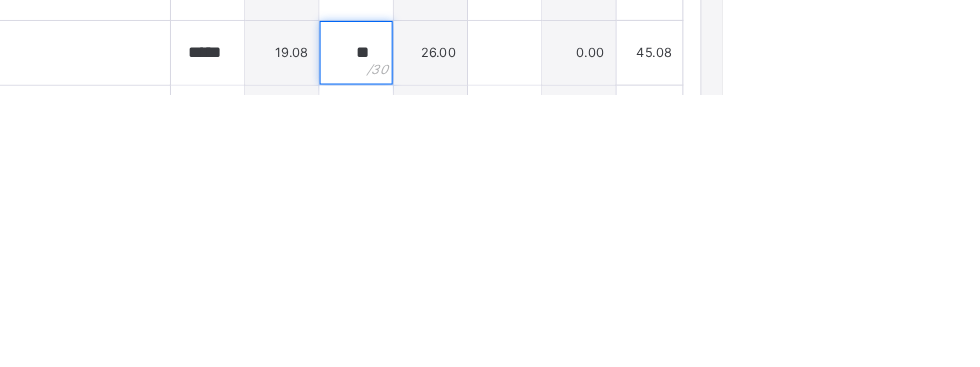 type on "**" 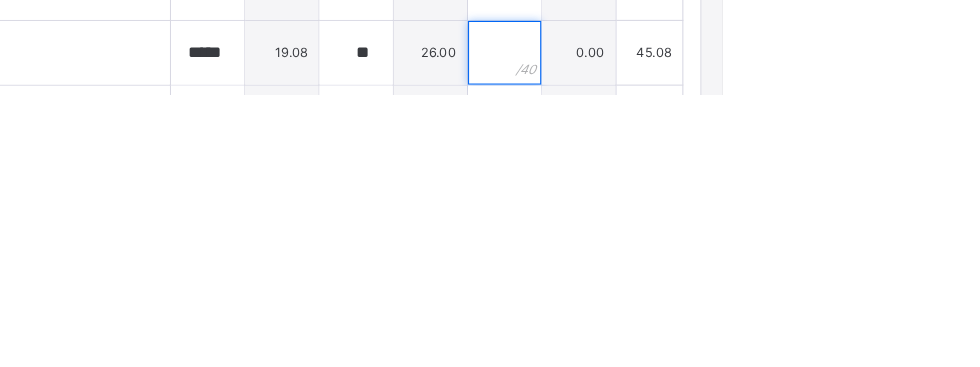 click at bounding box center (774, 328) 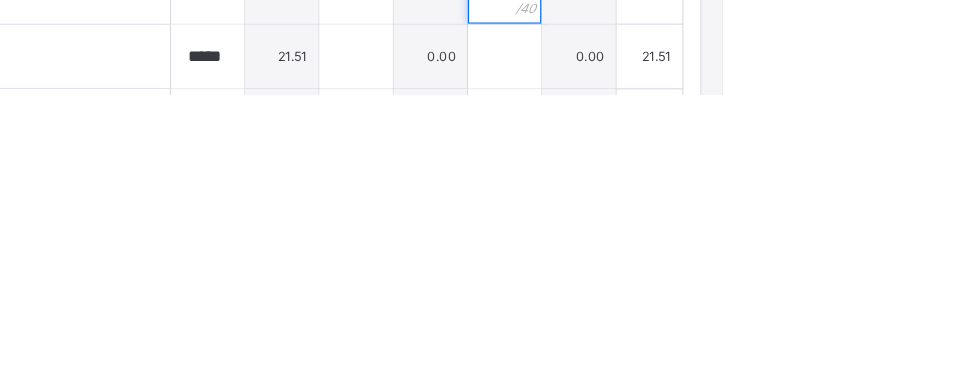 scroll, scrollTop: 368, scrollLeft: 0, axis: vertical 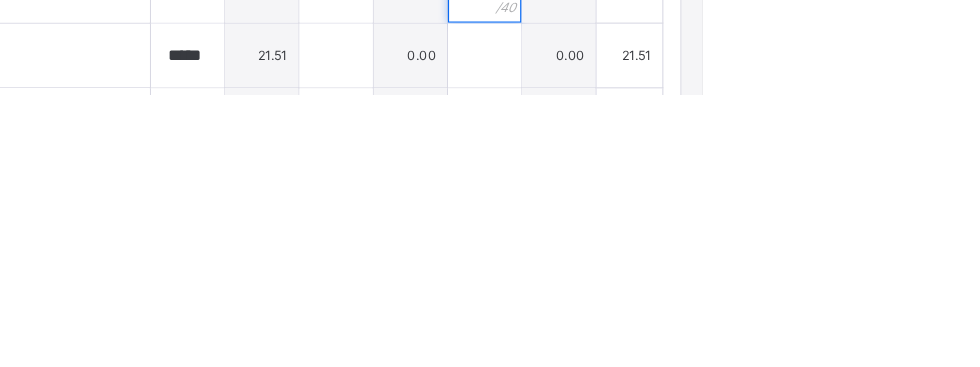 type on "**" 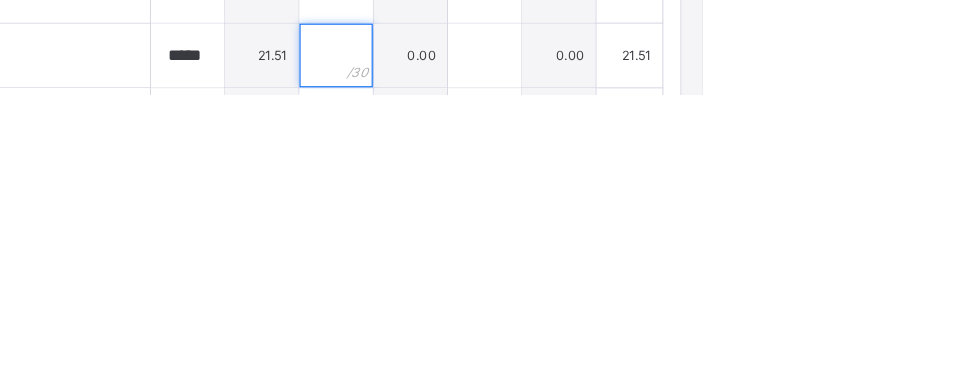 click at bounding box center (634, 330) 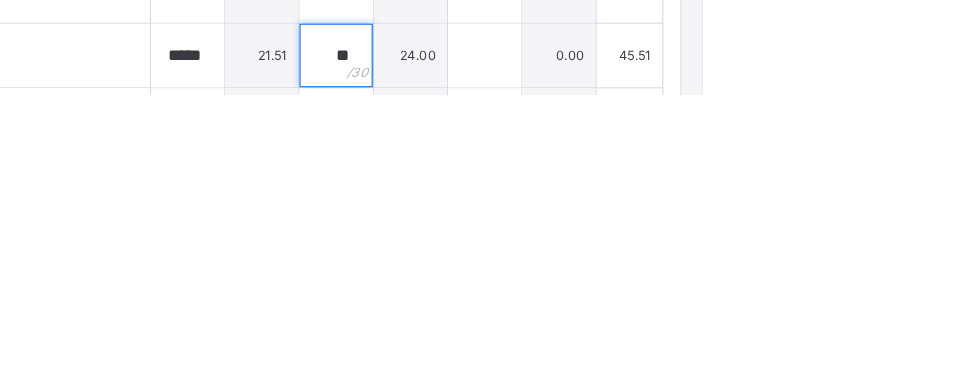 type on "**" 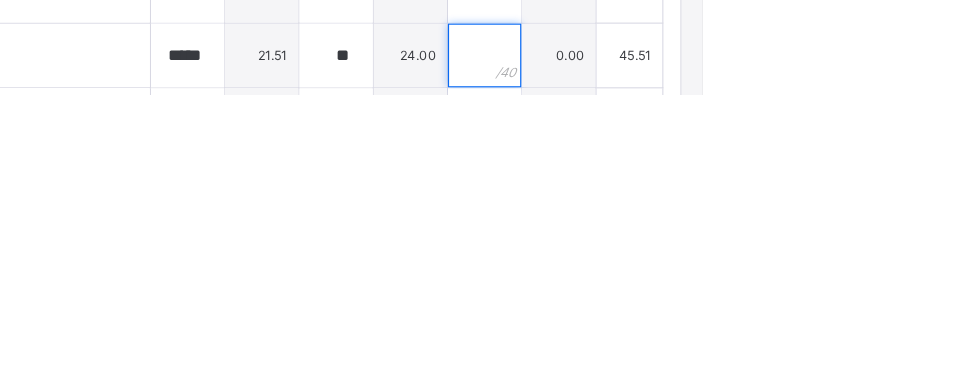 click at bounding box center [774, 330] 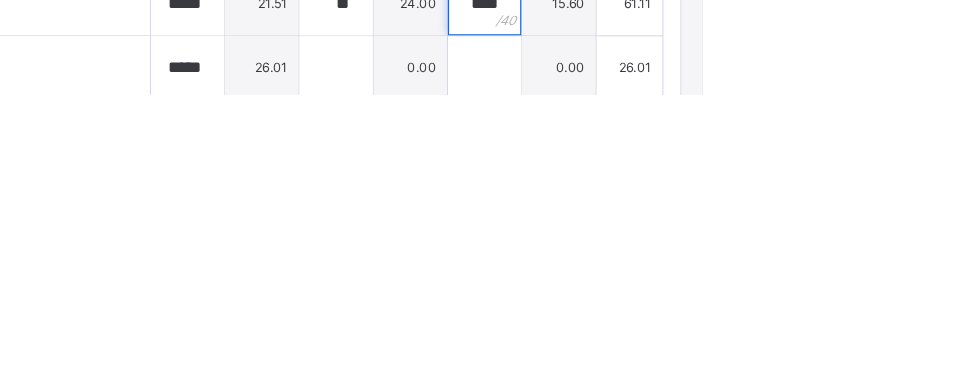scroll, scrollTop: 427, scrollLeft: 0, axis: vertical 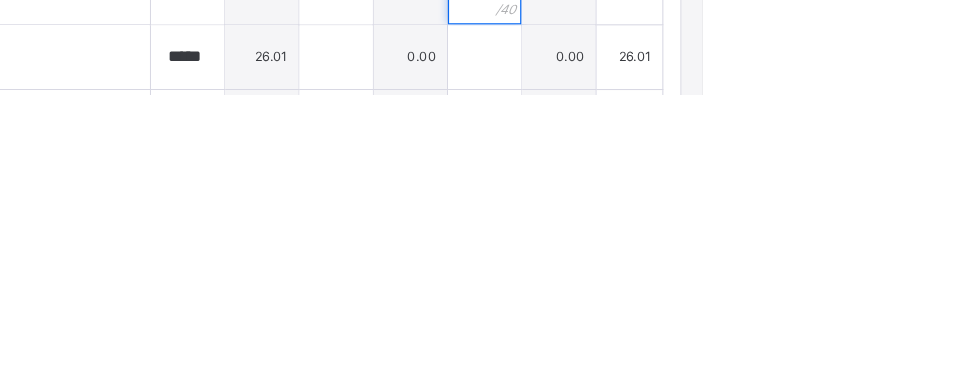 type on "****" 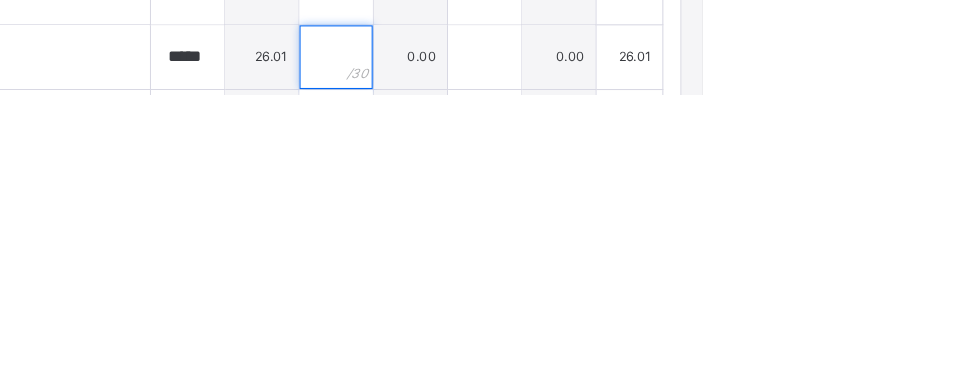 click at bounding box center (634, 332) 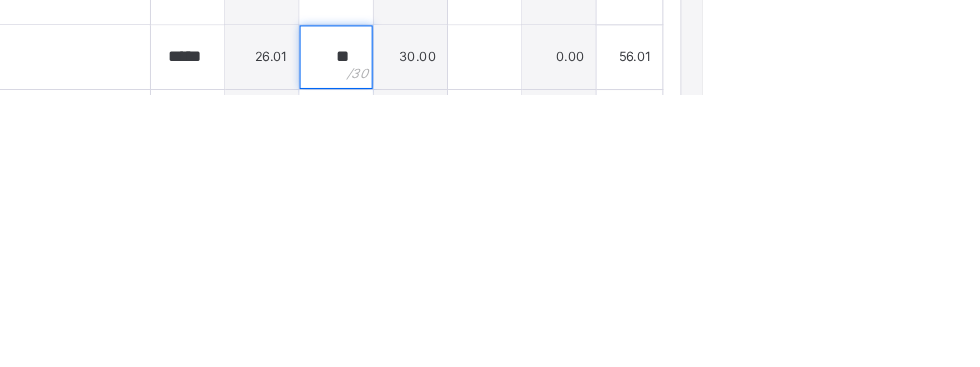 type on "**" 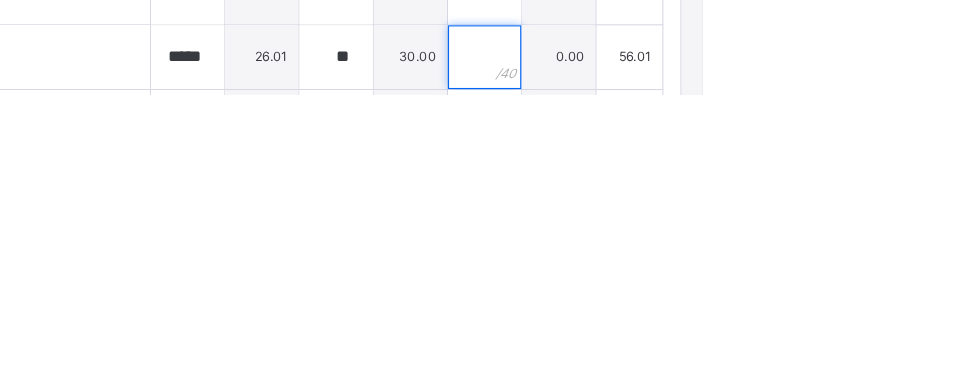 click at bounding box center (774, 332) 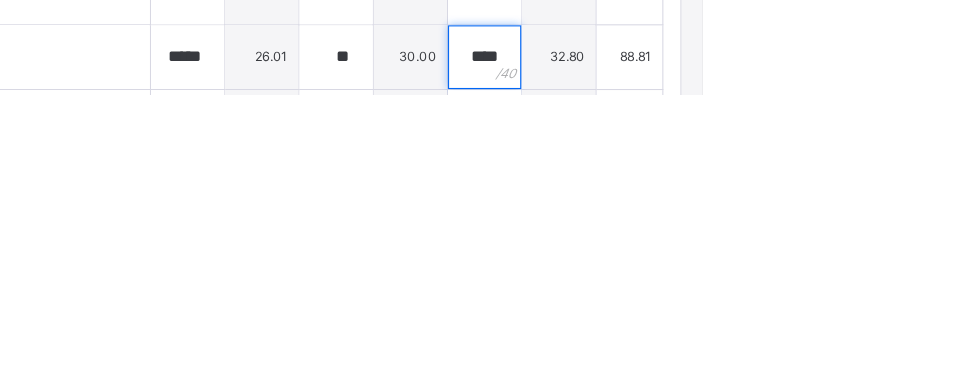 scroll, scrollTop: 1865, scrollLeft: 0, axis: vertical 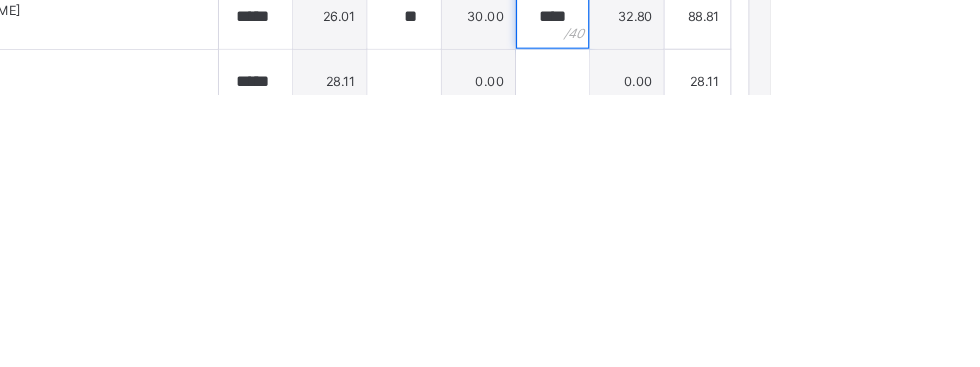 type on "****" 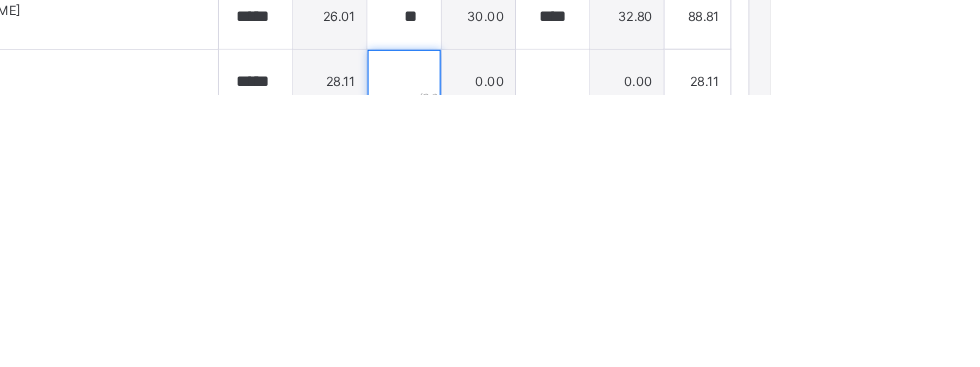 click at bounding box center (634, 355) 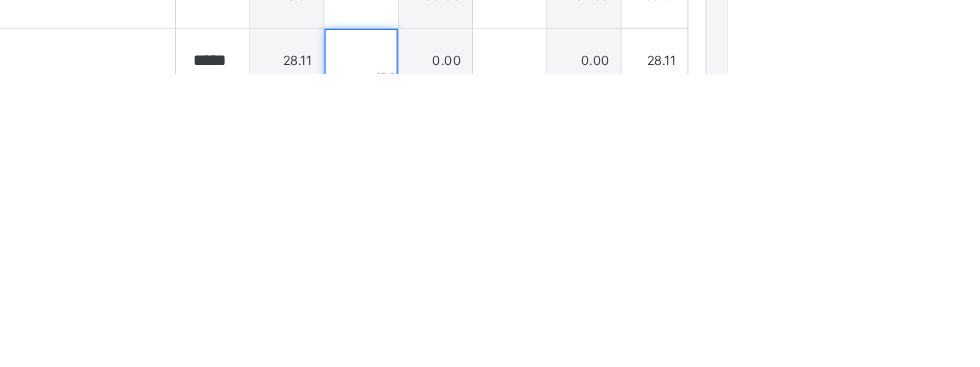 scroll, scrollTop: 1865, scrollLeft: 0, axis: vertical 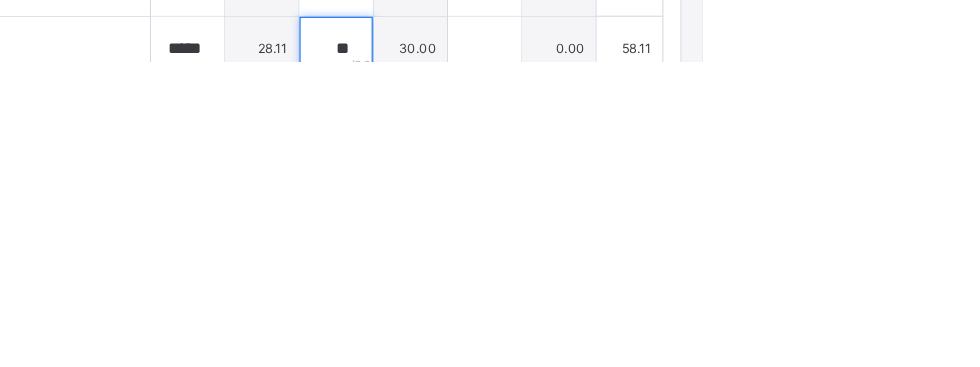 type on "**" 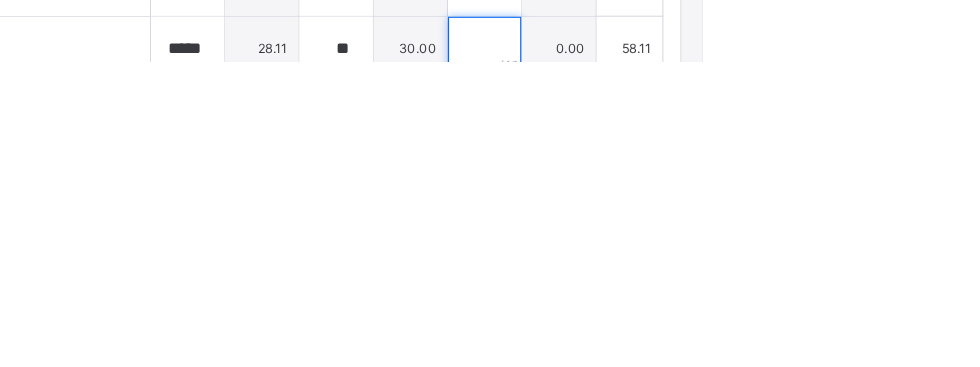 click at bounding box center (774, 355) 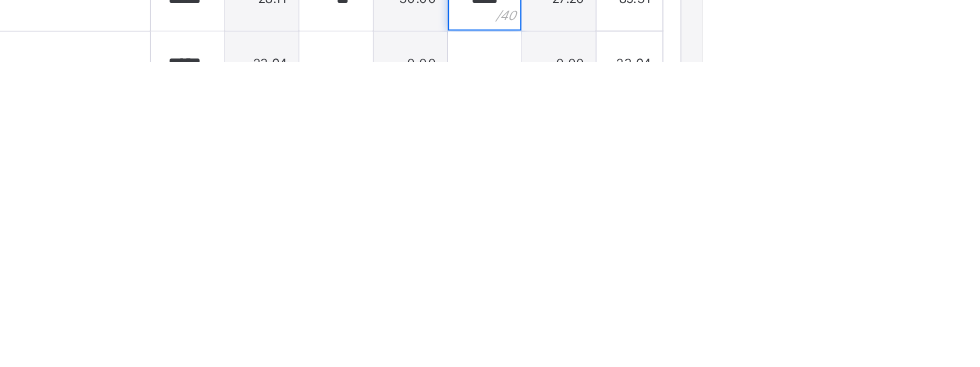 scroll, scrollTop: 97, scrollLeft: 0, axis: vertical 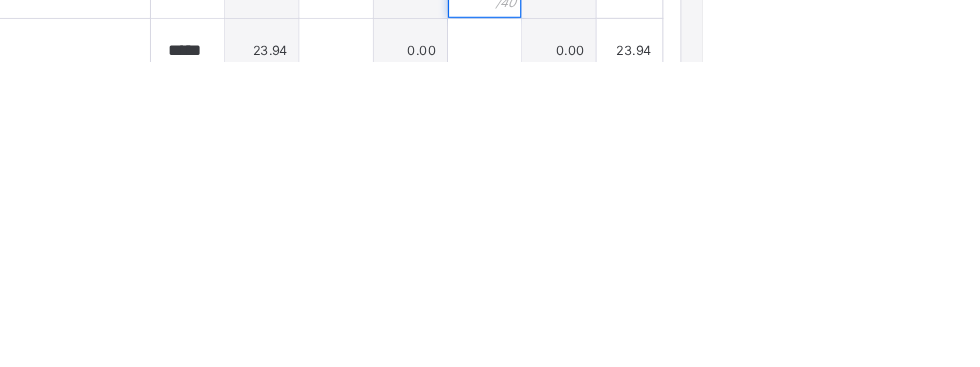 type on "****" 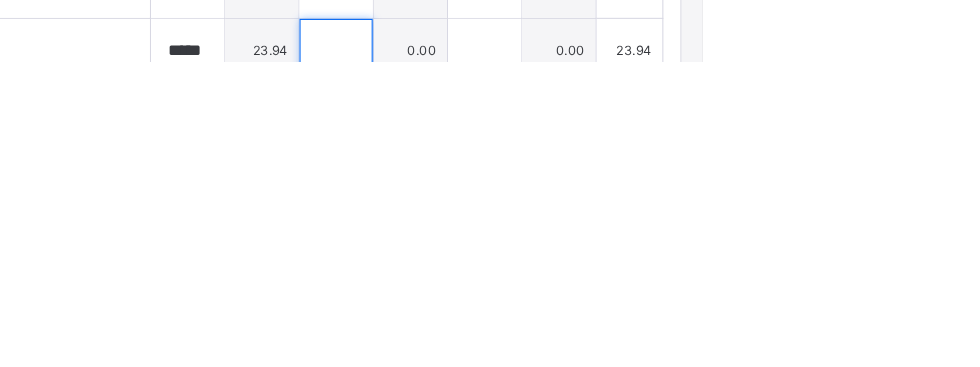 click at bounding box center (634, 357) 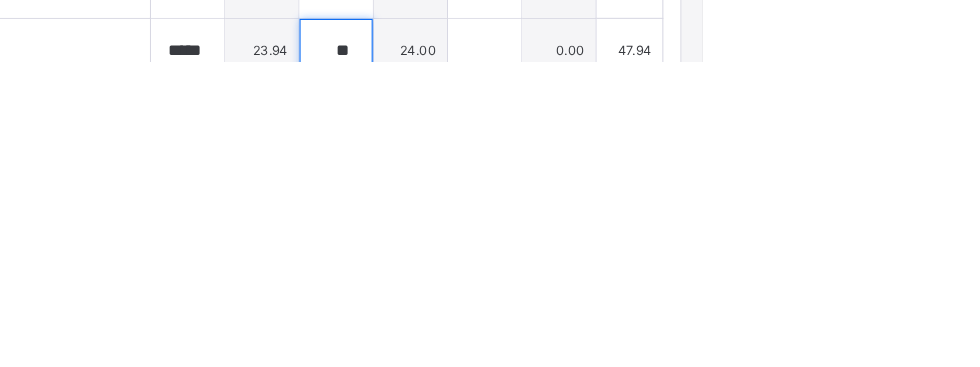 scroll, scrollTop: 1865, scrollLeft: 0, axis: vertical 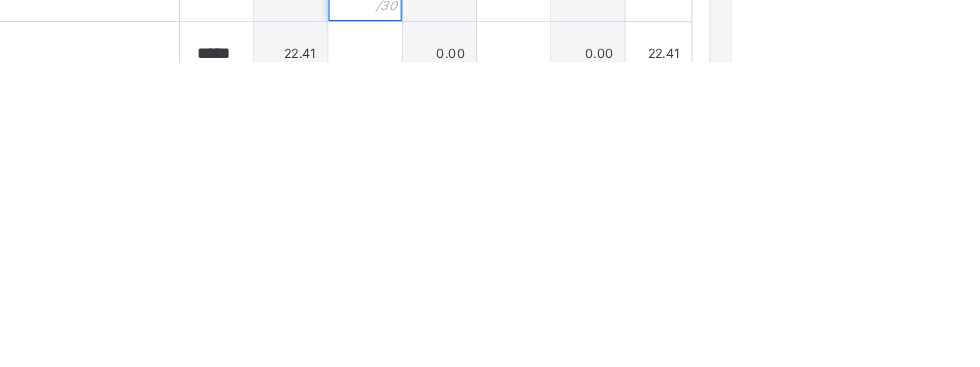 type on "**" 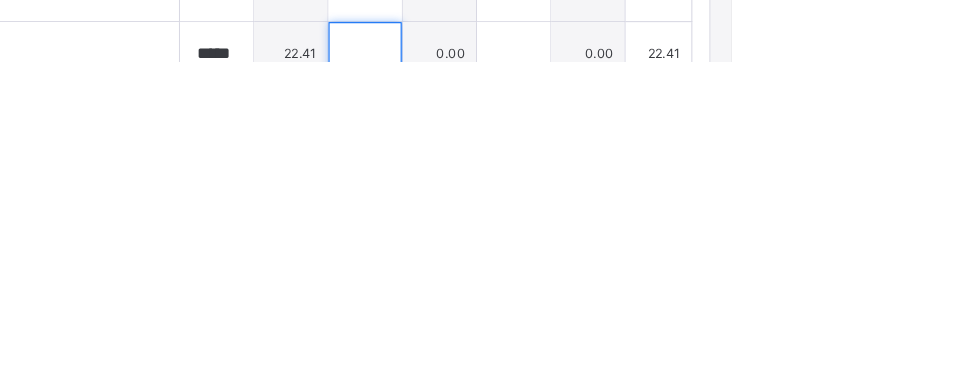 click at bounding box center [634, 360] 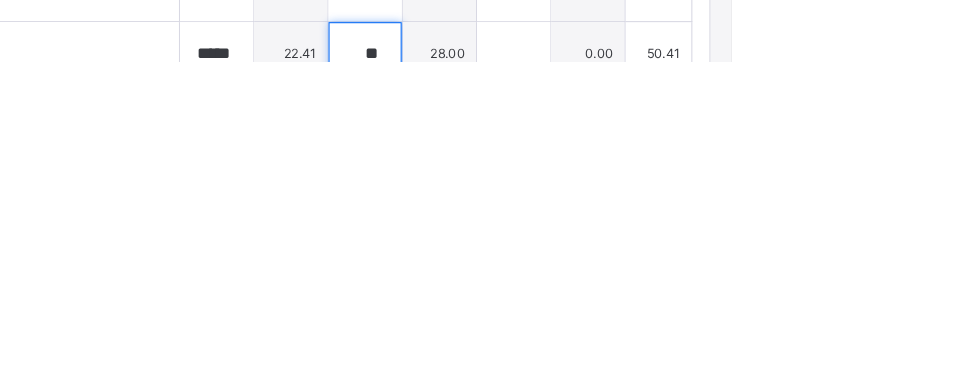 type on "**" 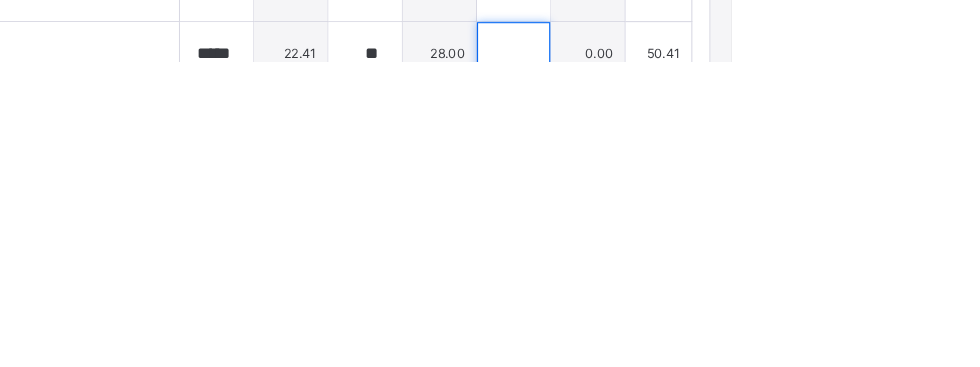 click at bounding box center (774, 360) 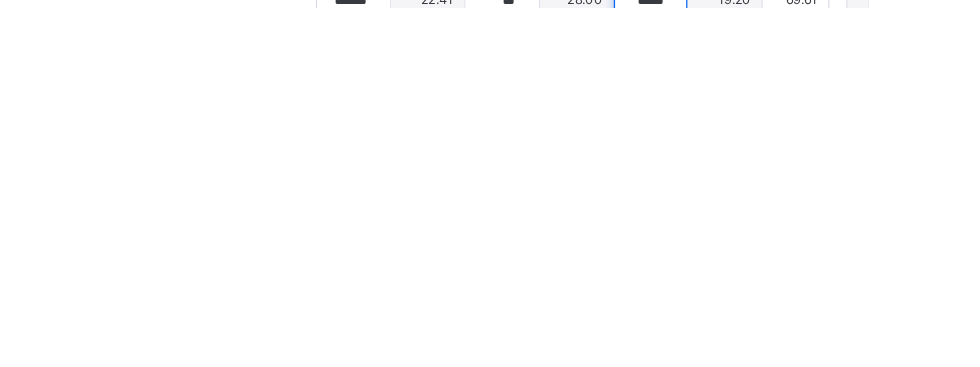 scroll, scrollTop: 1865, scrollLeft: 0, axis: vertical 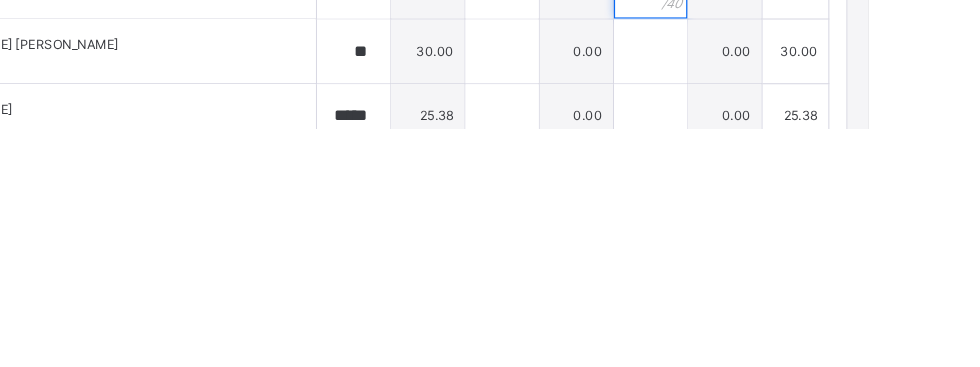 type on "****" 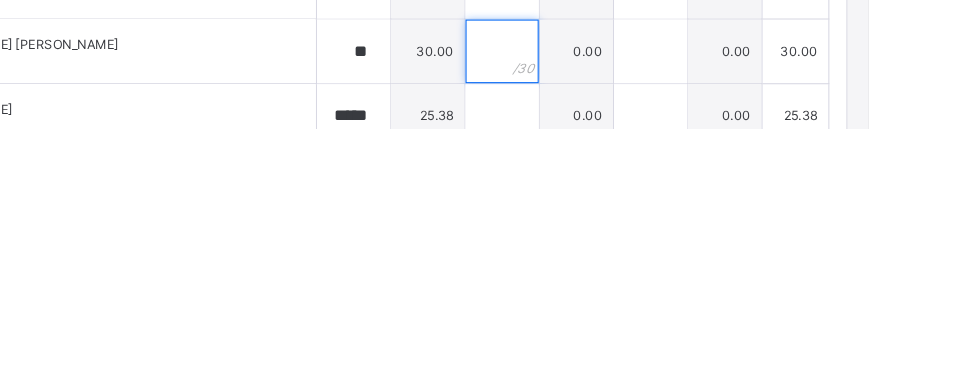 click at bounding box center [634, 295] 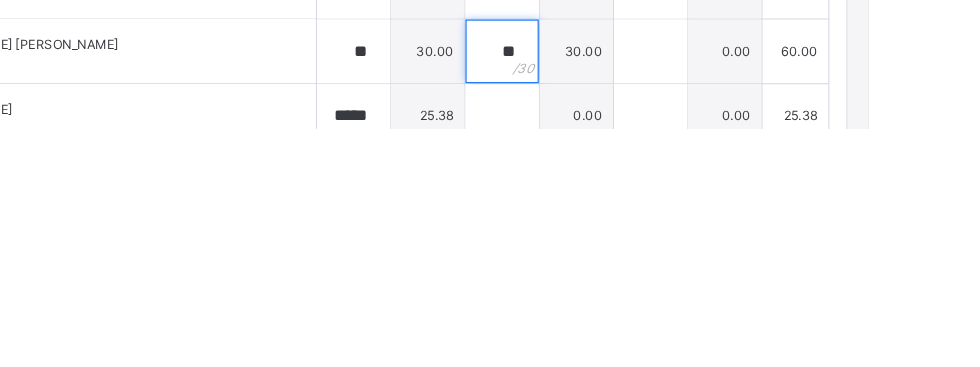 type on "**" 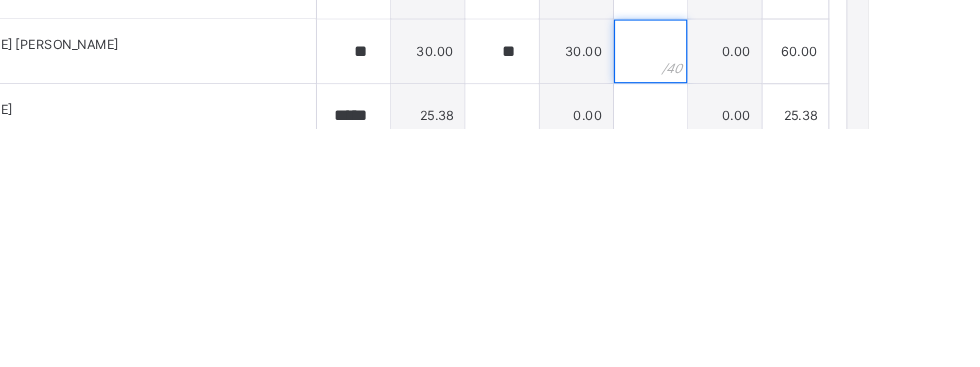 click at bounding box center [774, 295] 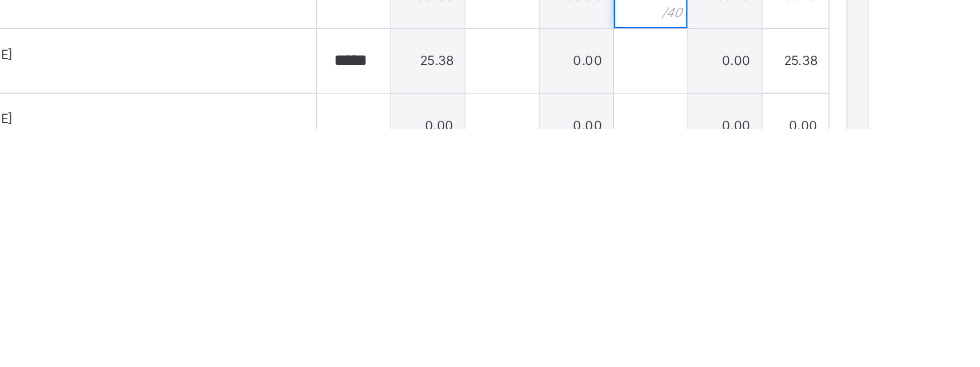 scroll, scrollTop: 409, scrollLeft: 0, axis: vertical 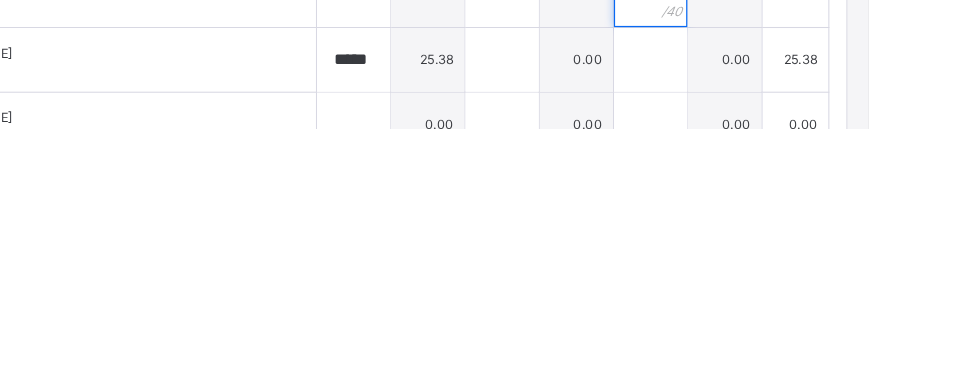 type on "****" 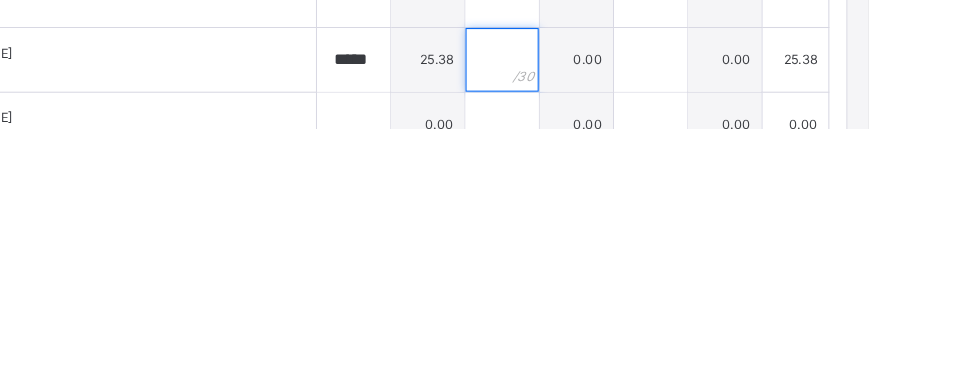 click at bounding box center (634, 303) 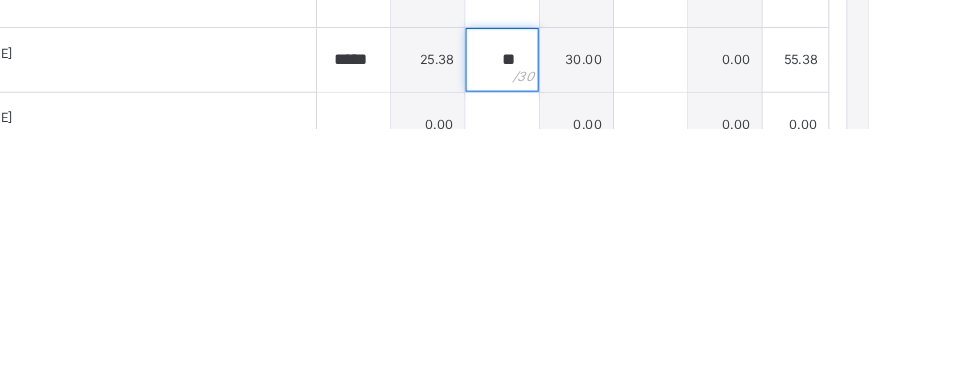 type on "**" 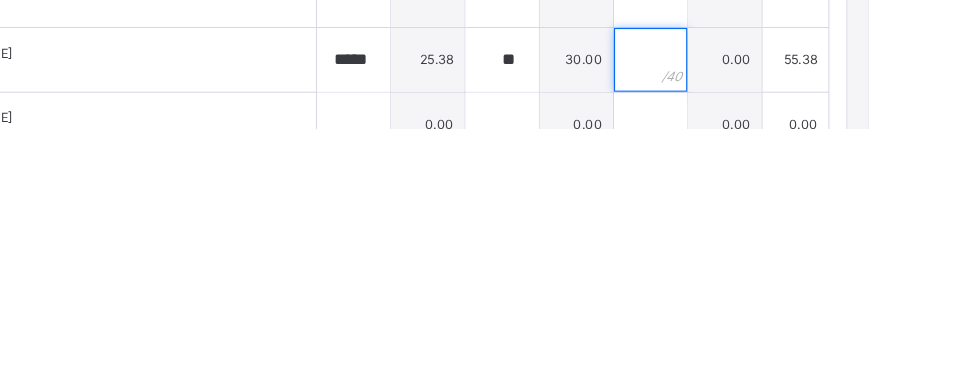 click at bounding box center (774, 303) 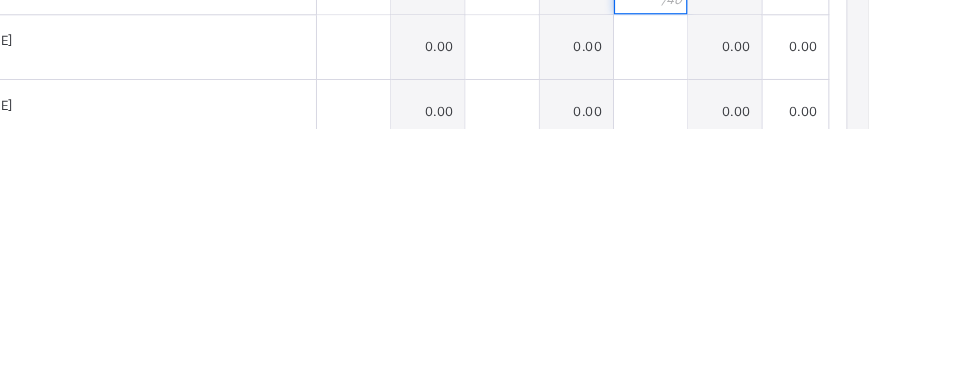 scroll, scrollTop: 484, scrollLeft: 0, axis: vertical 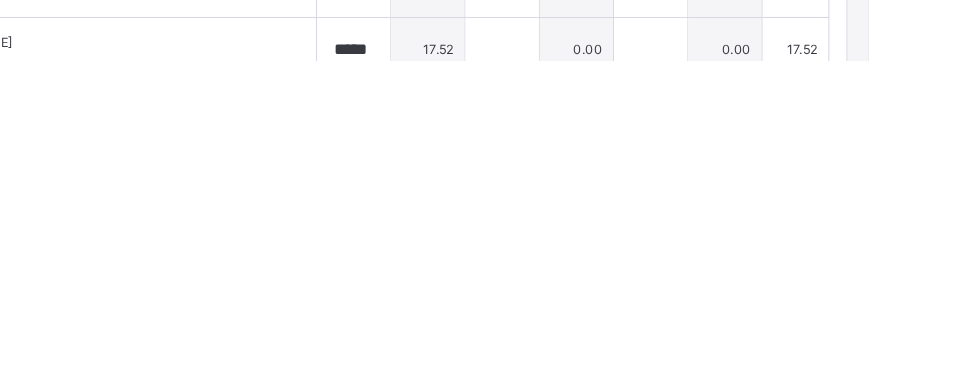 type on "****" 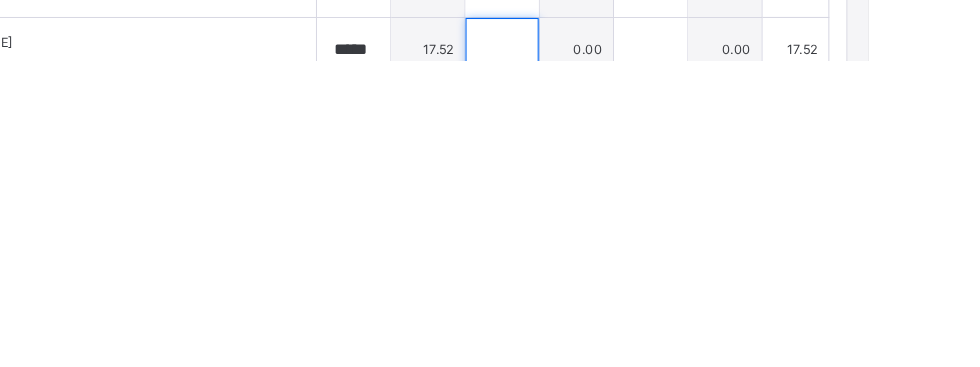 click at bounding box center [634, 357] 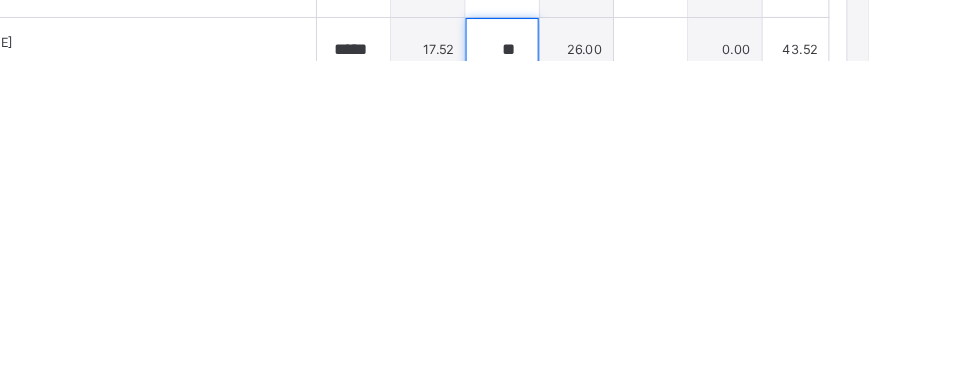 type on "**" 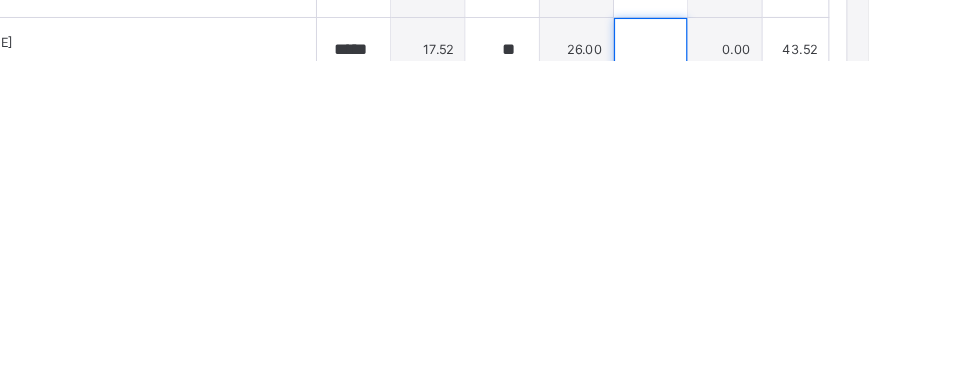 click at bounding box center [774, 357] 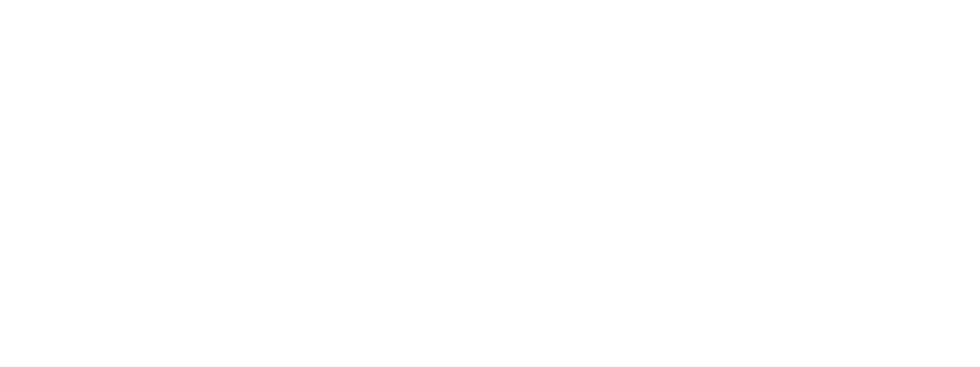 scroll, scrollTop: 1865, scrollLeft: 0, axis: vertical 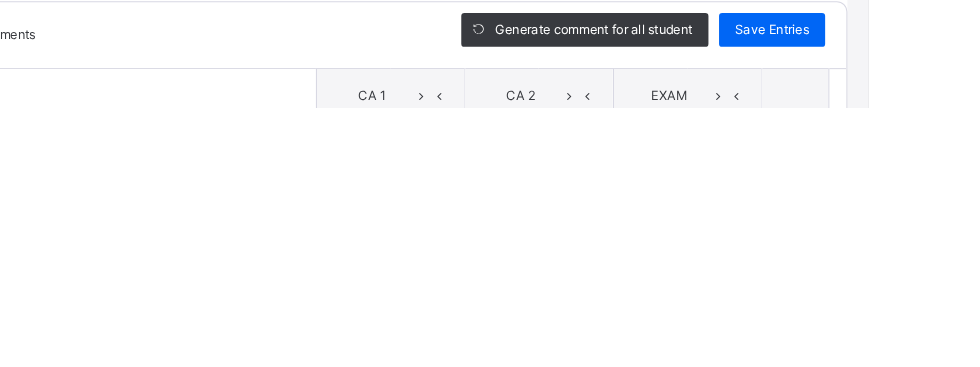 type on "****" 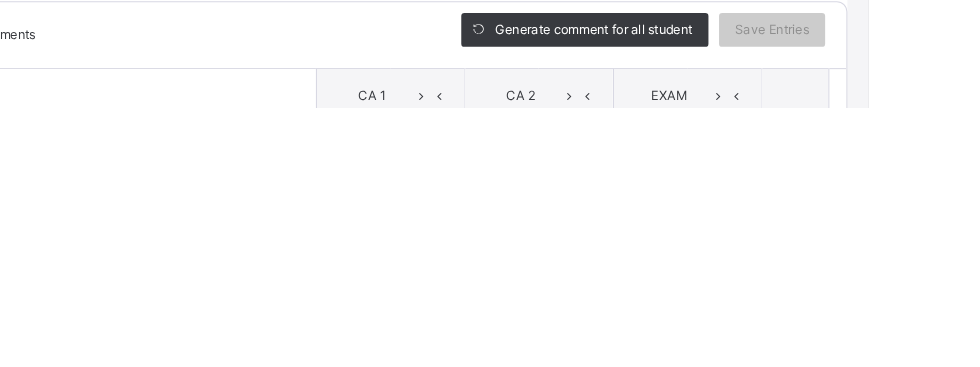 scroll, scrollTop: 1865, scrollLeft: 0, axis: vertical 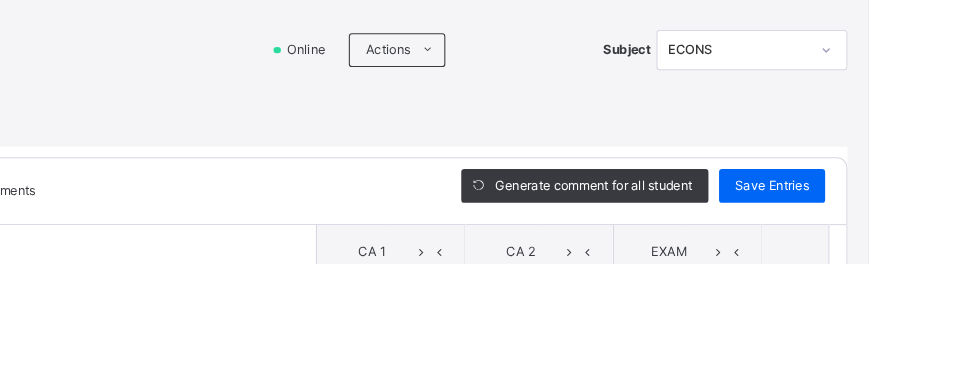 type on "*****" 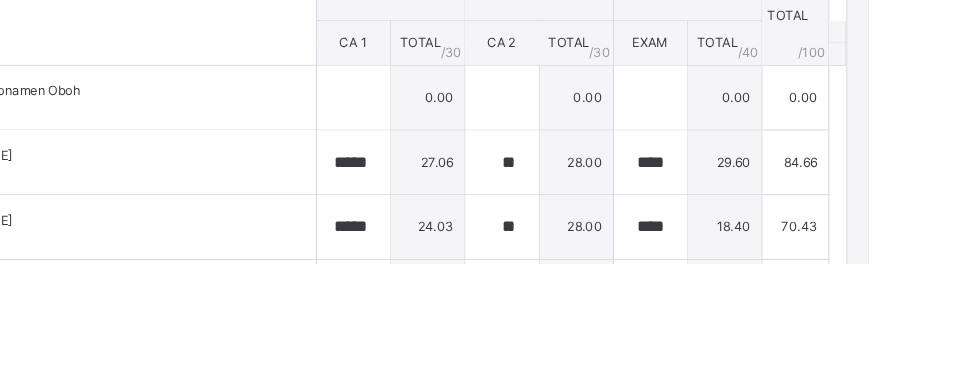 scroll, scrollTop: 244, scrollLeft: 0, axis: vertical 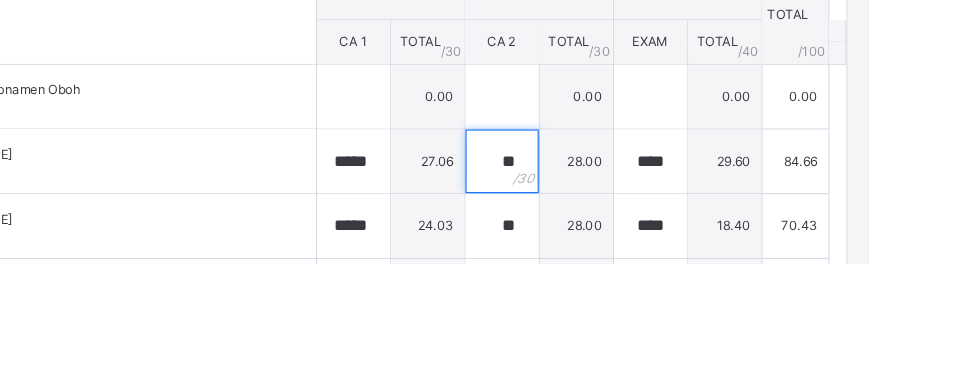click on "**" at bounding box center (634, 271) 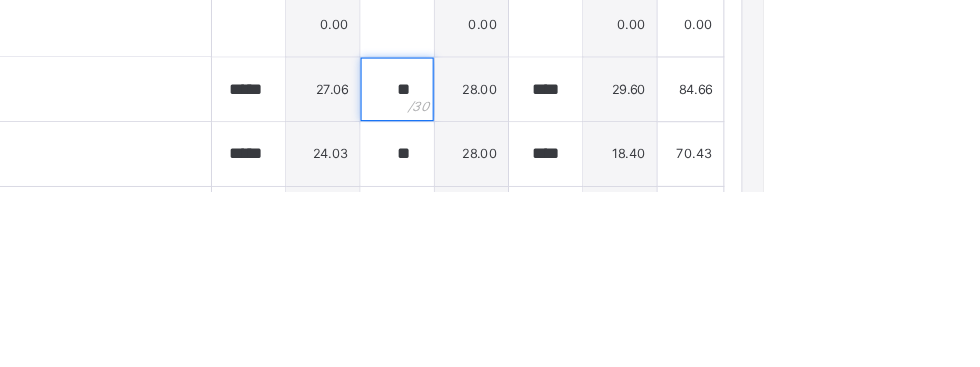 scroll, scrollTop: 1865, scrollLeft: 0, axis: vertical 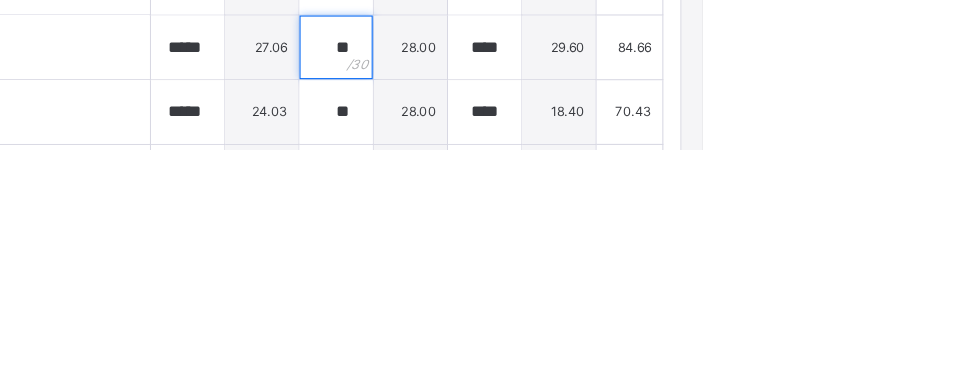 type on "*" 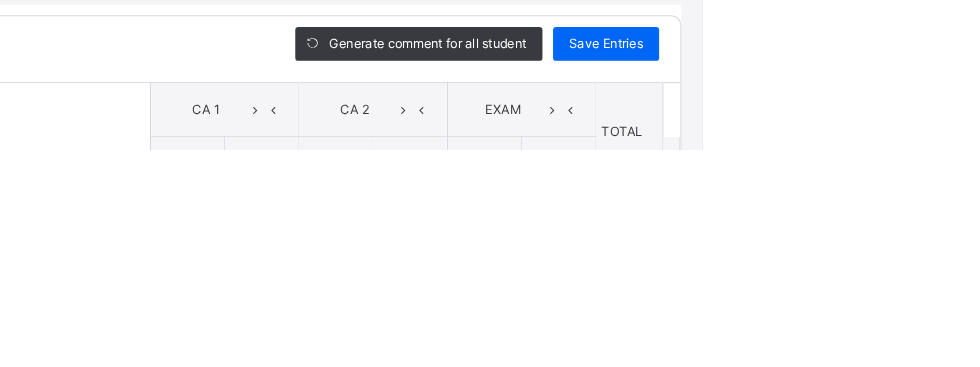 scroll, scrollTop: 26, scrollLeft: 0, axis: vertical 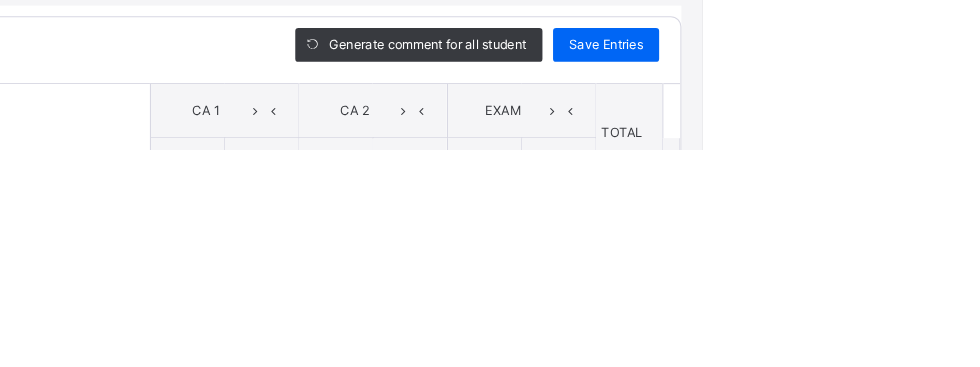 type on "**" 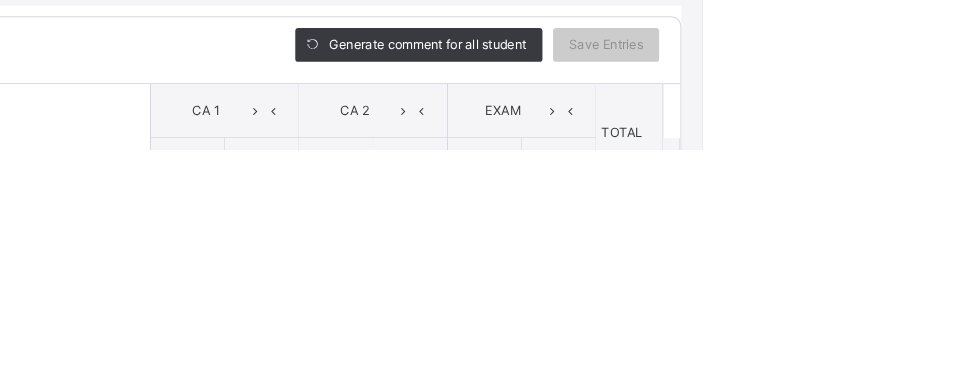 scroll, scrollTop: 1866, scrollLeft: 0, axis: vertical 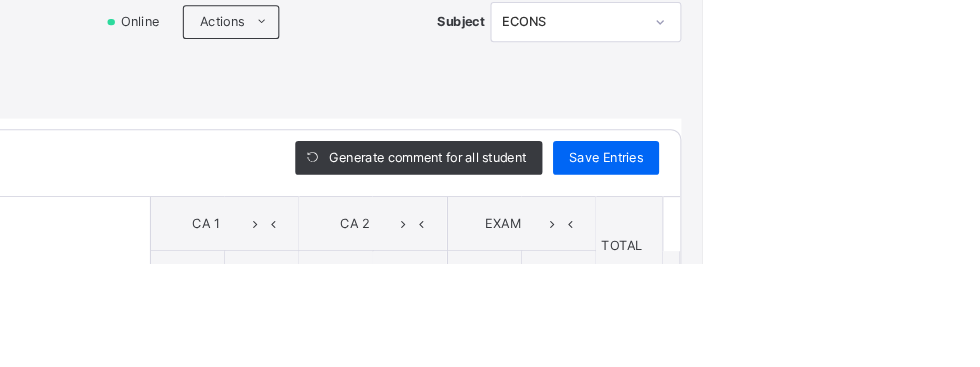 type on "*****" 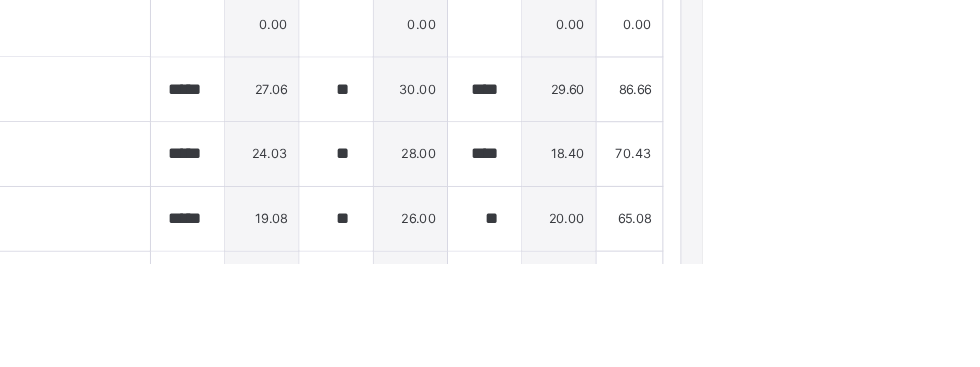 scroll, scrollTop: 313, scrollLeft: 0, axis: vertical 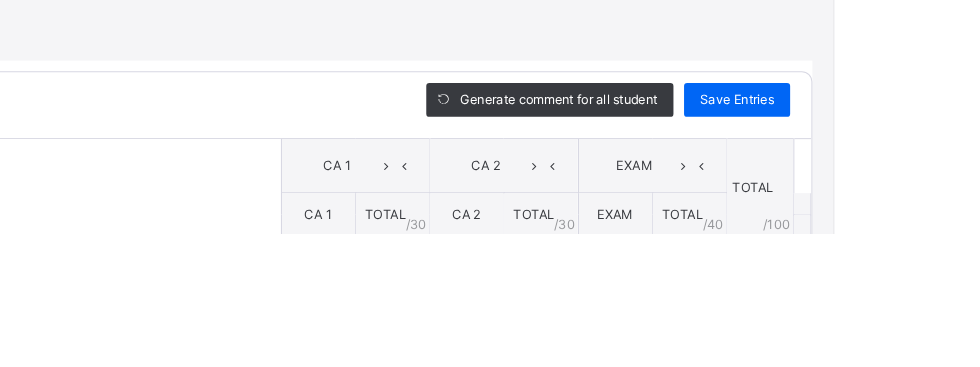 click on "Save Entries" at bounding box center (889, 241) 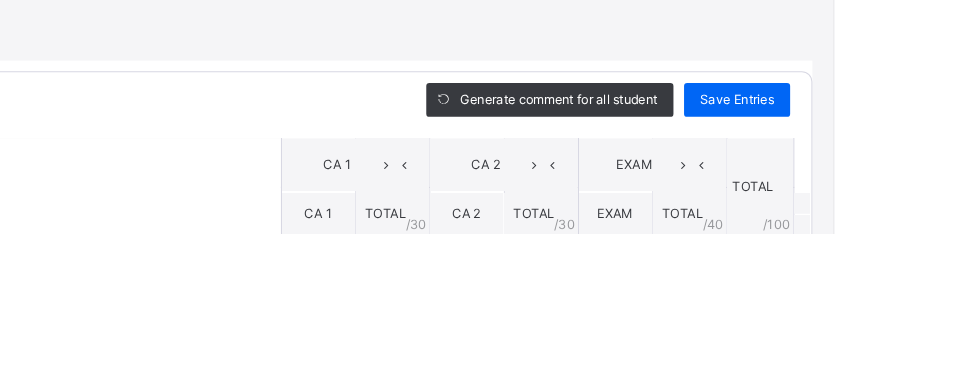 scroll, scrollTop: 377, scrollLeft: 0, axis: vertical 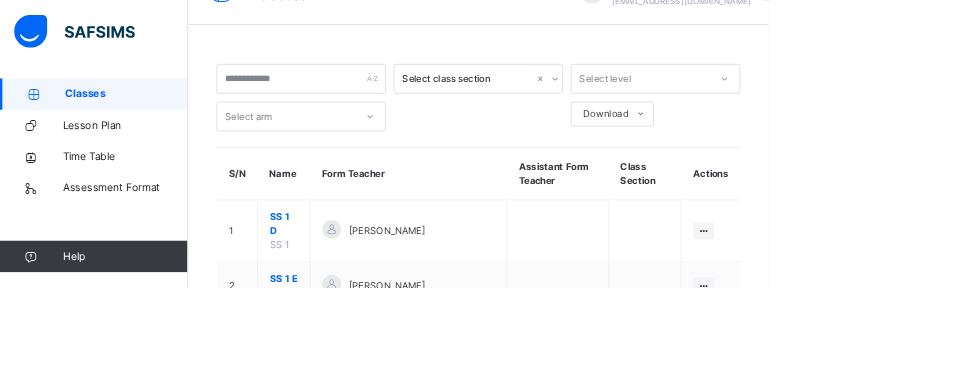 click on "SS 2   E" at bounding box center [362, 505] 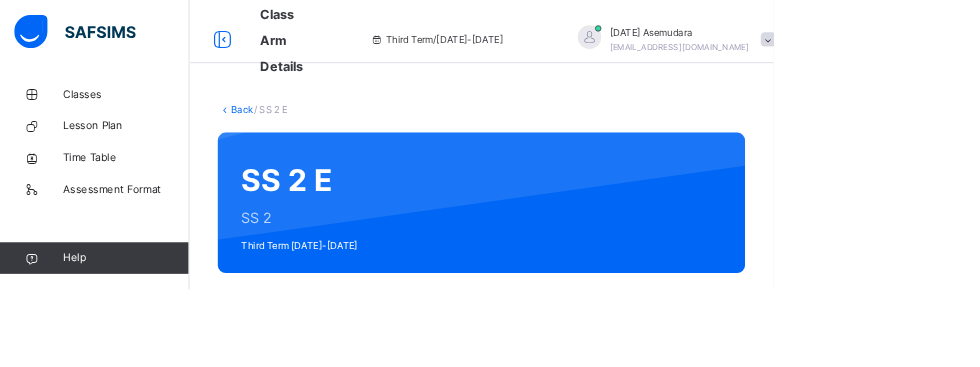 click on "Subjects" at bounding box center (416, 396) 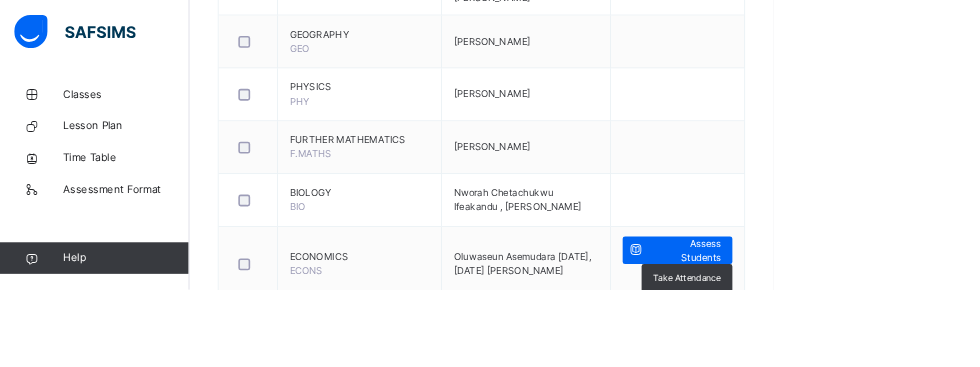scroll, scrollTop: 1505, scrollLeft: 0, axis: vertical 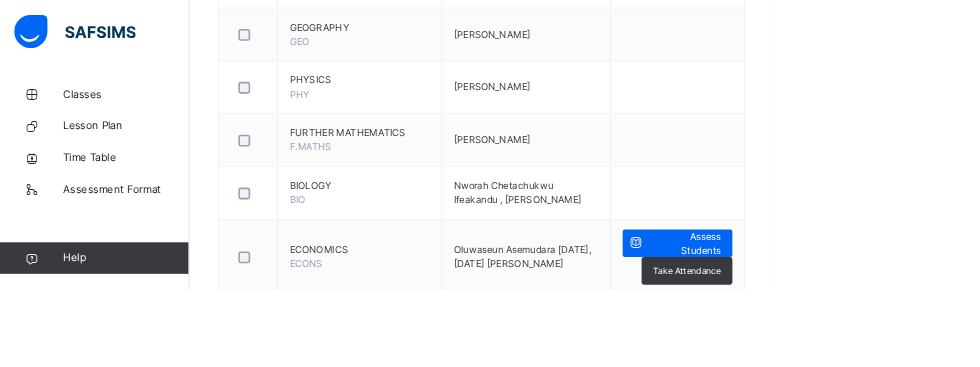 click on "Assess Students" at bounding box center [868, 309] 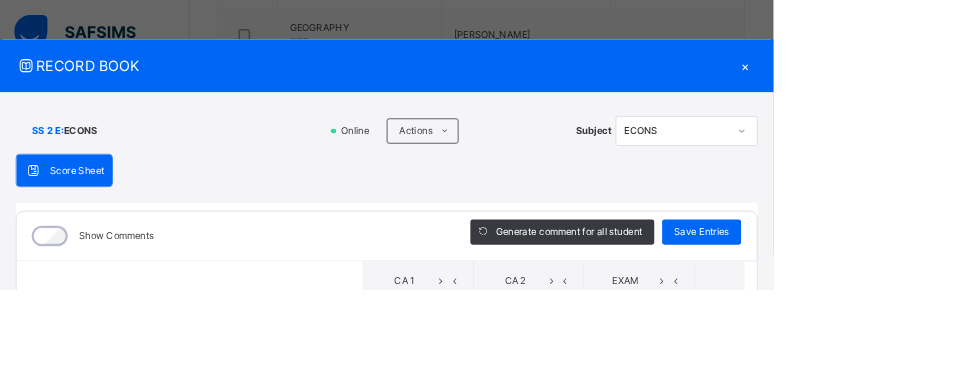 type on "****" 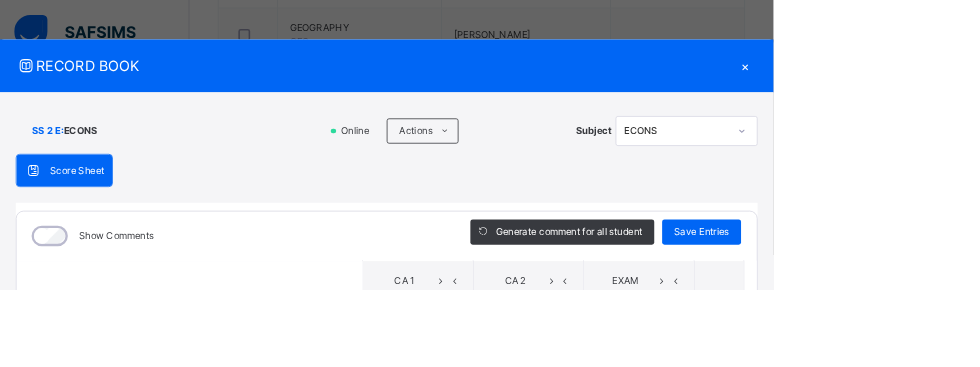scroll, scrollTop: 0, scrollLeft: 0, axis: both 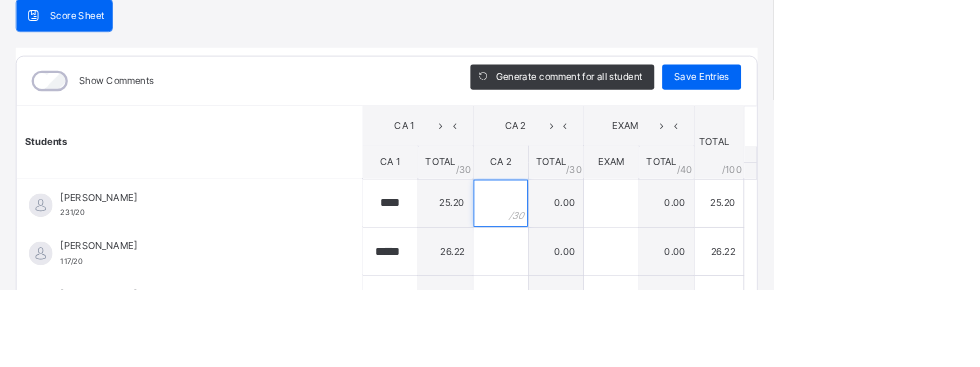 click at bounding box center (634, 257) 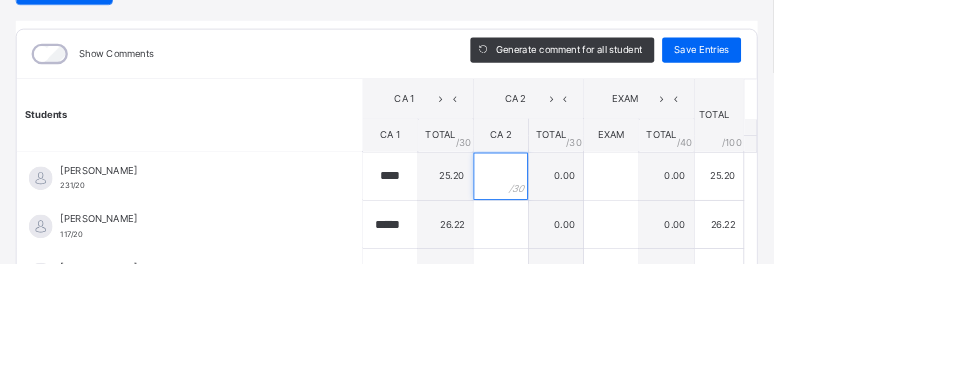 scroll, scrollTop: 1528, scrollLeft: 0, axis: vertical 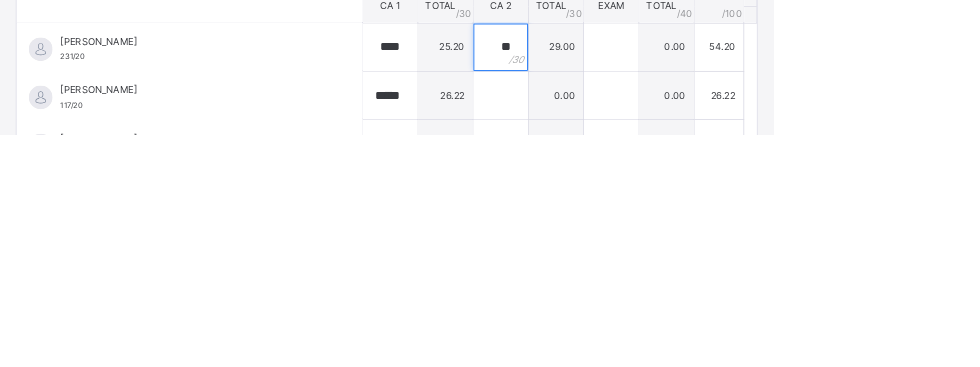 type on "**" 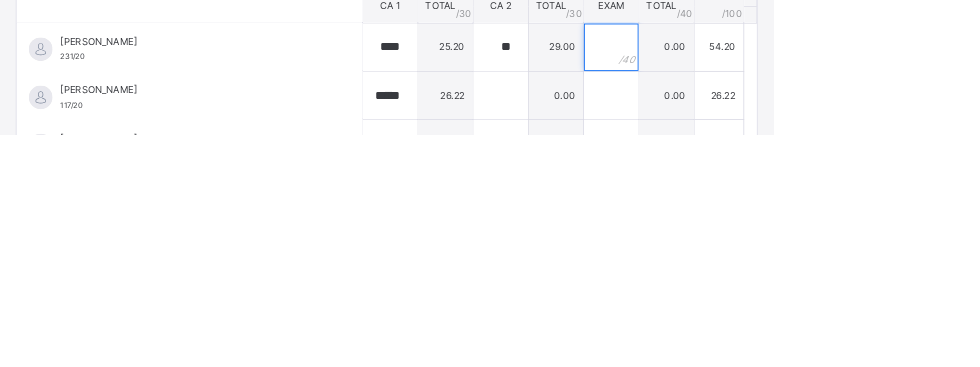 click at bounding box center (774, 257) 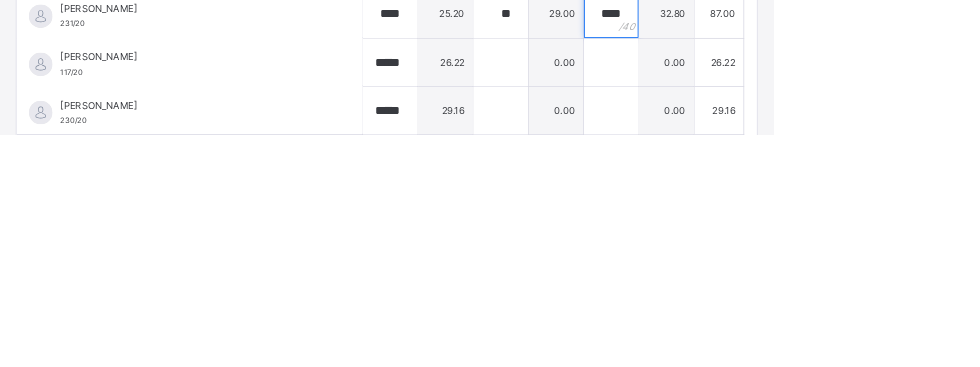 scroll, scrollTop: 247, scrollLeft: 0, axis: vertical 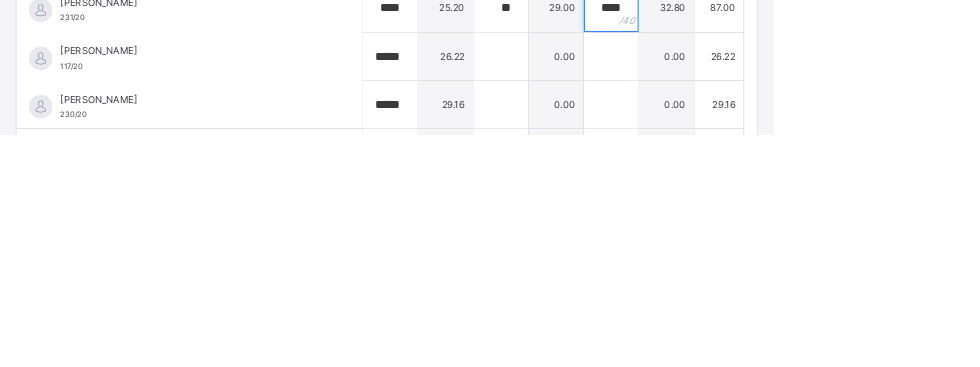 type on "****" 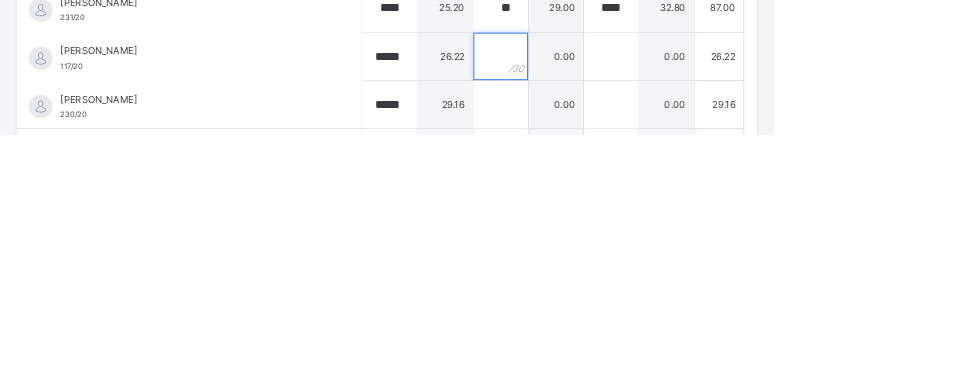 click at bounding box center [634, 268] 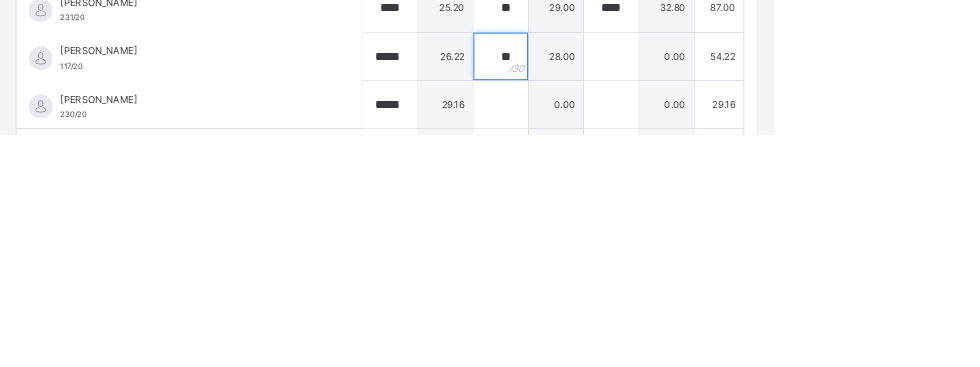 type on "**" 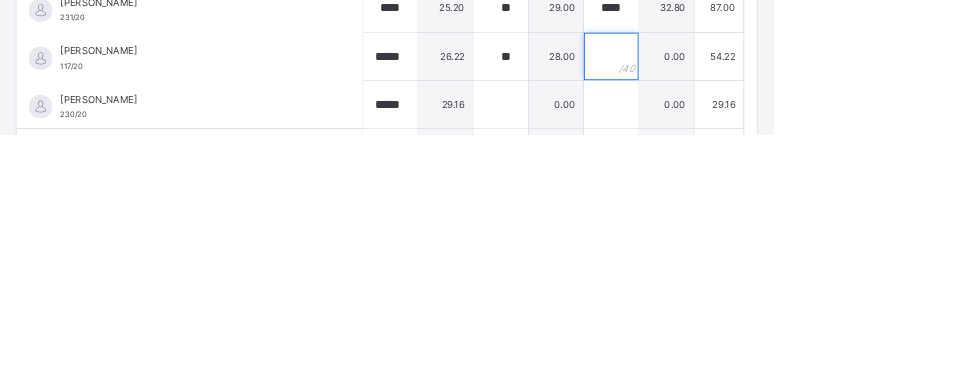 click at bounding box center (774, 268) 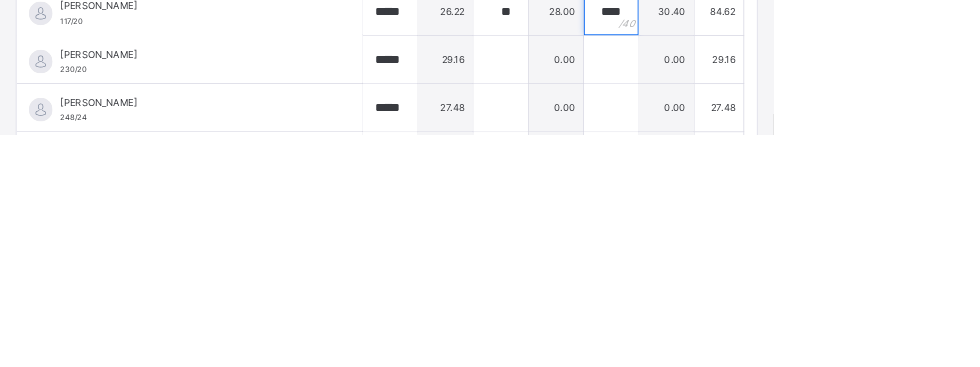 scroll, scrollTop: 308, scrollLeft: 0, axis: vertical 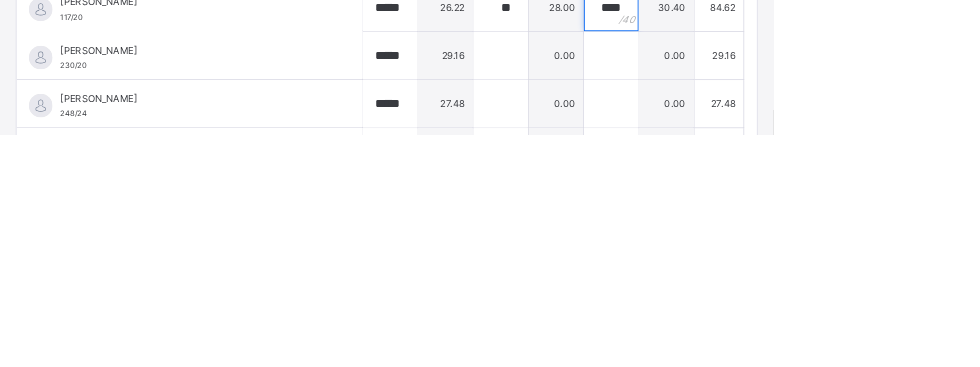 type on "****" 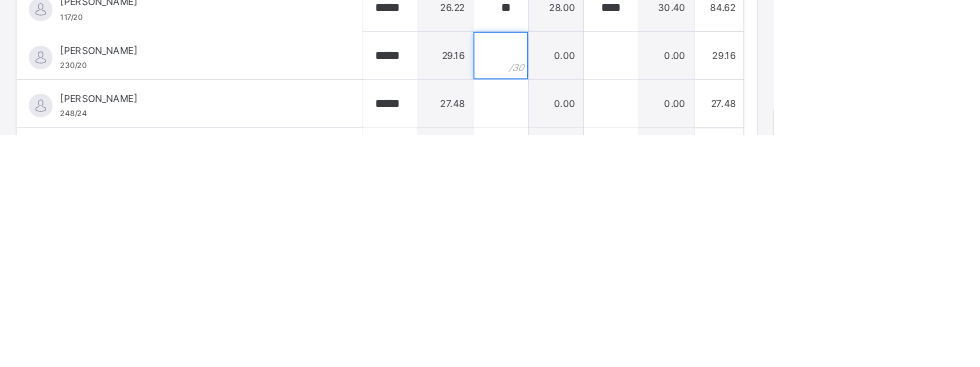click at bounding box center [634, 268] 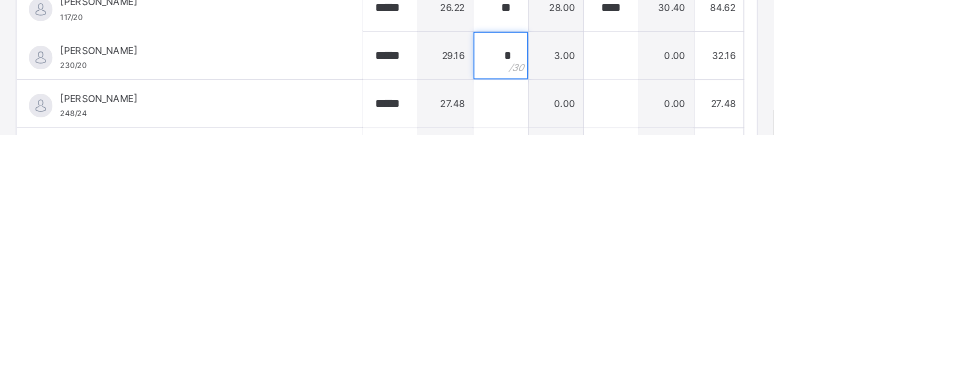 type on "**" 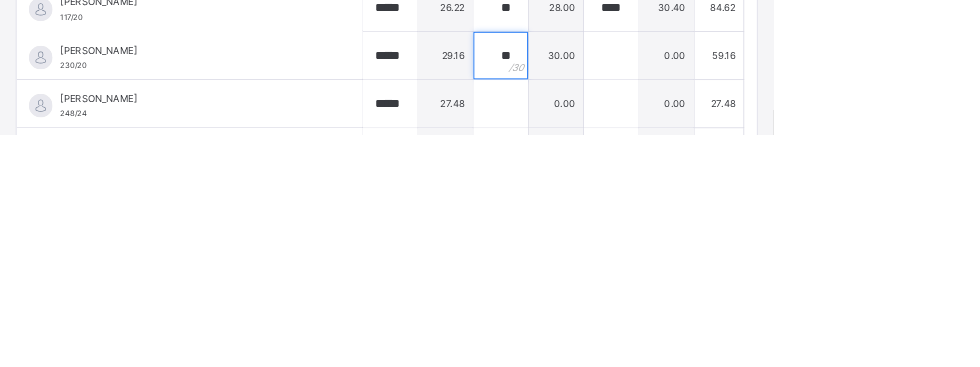 type on "**" 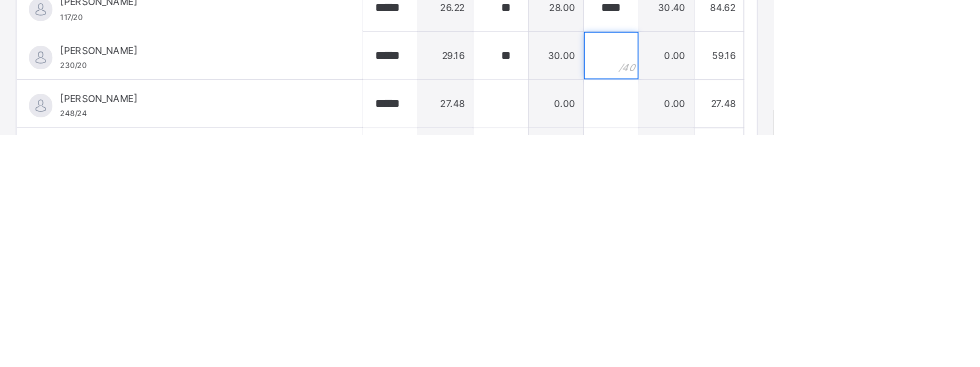 click at bounding box center (774, 268) 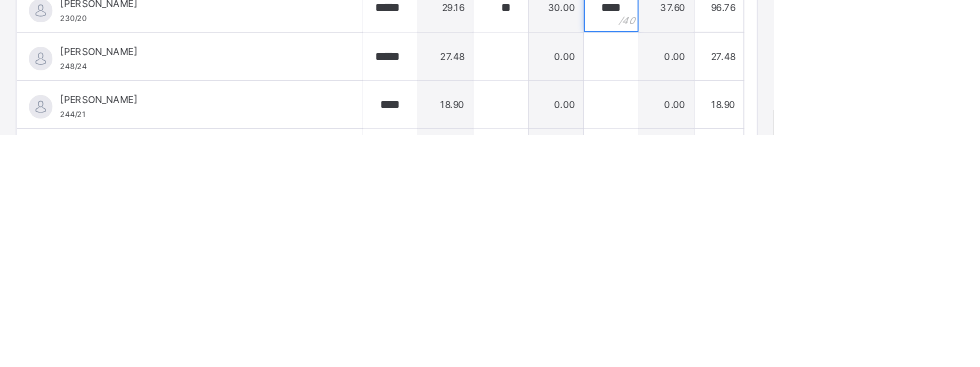 scroll, scrollTop: 62, scrollLeft: 0, axis: vertical 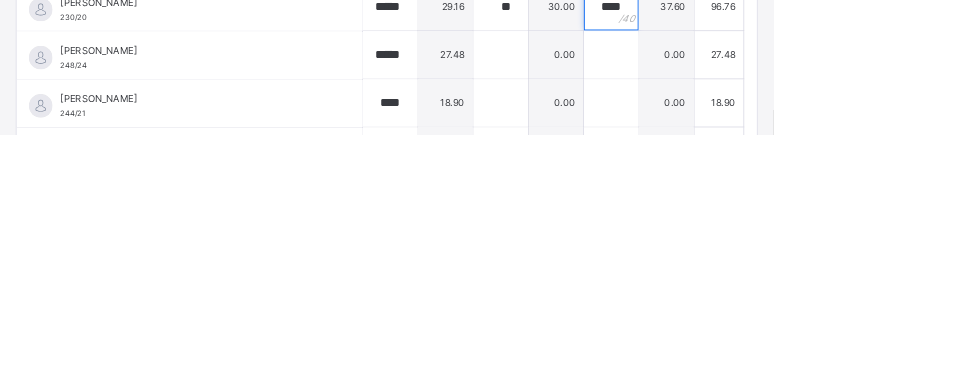 type on "****" 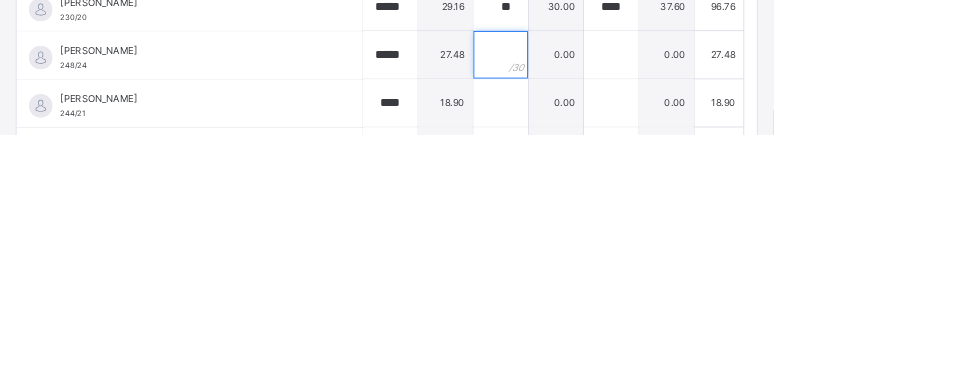 click at bounding box center (634, 267) 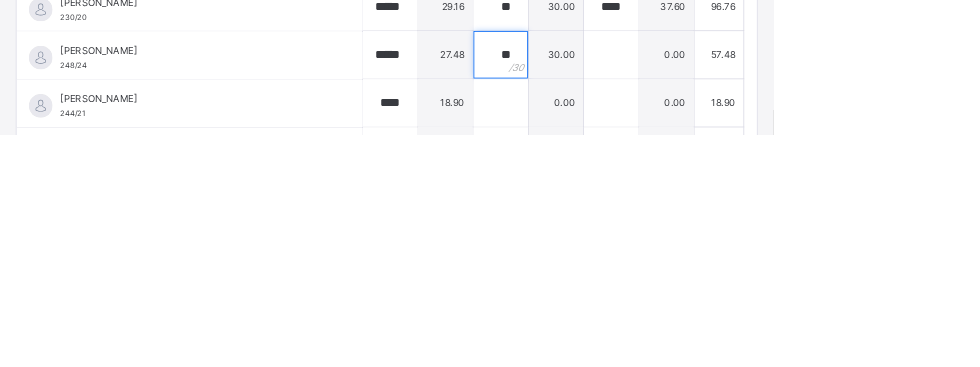 type on "**" 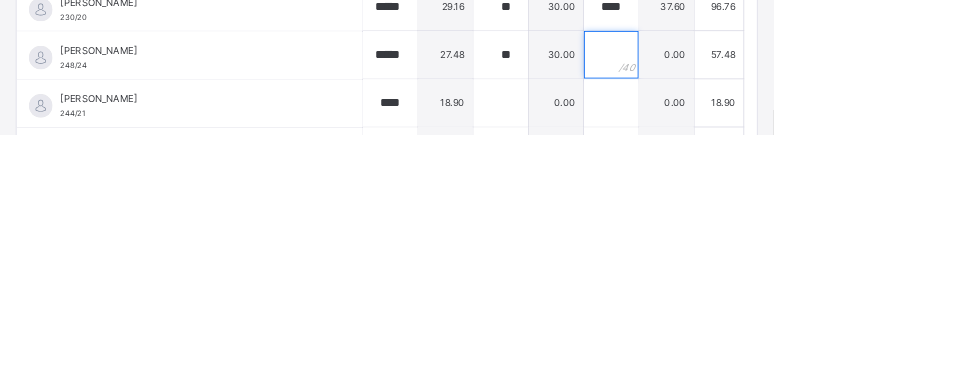 click at bounding box center (774, 267) 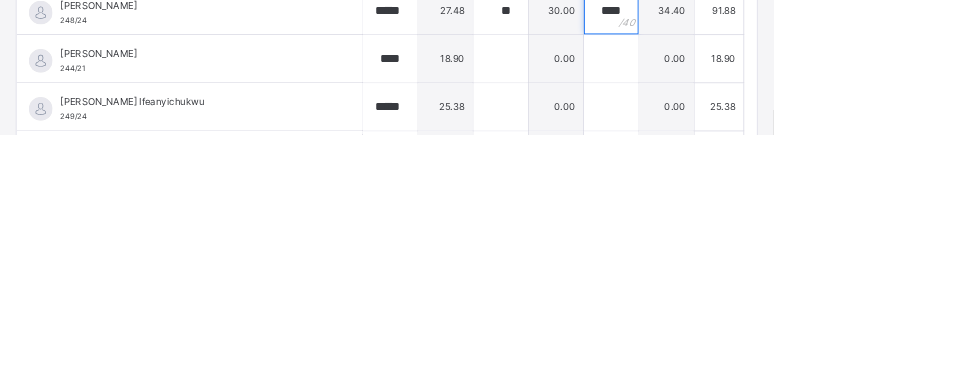 scroll, scrollTop: 121, scrollLeft: 0, axis: vertical 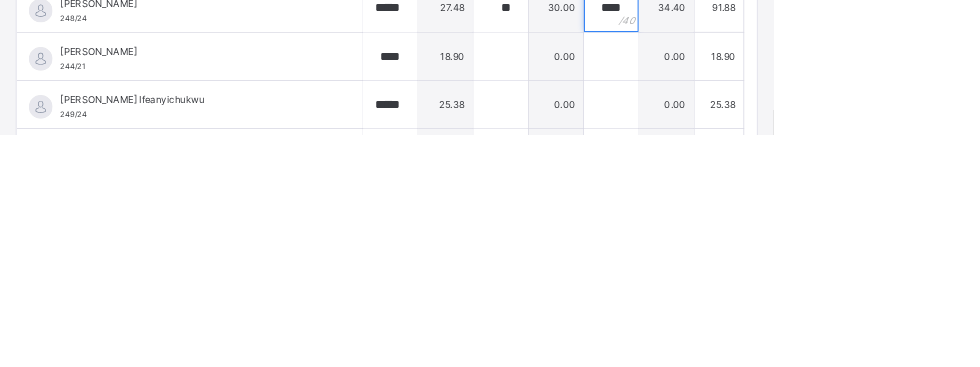 type on "****" 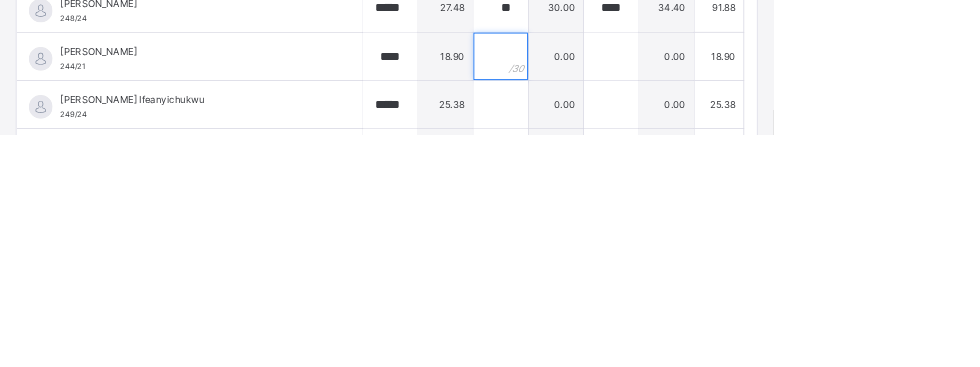click at bounding box center (634, 269) 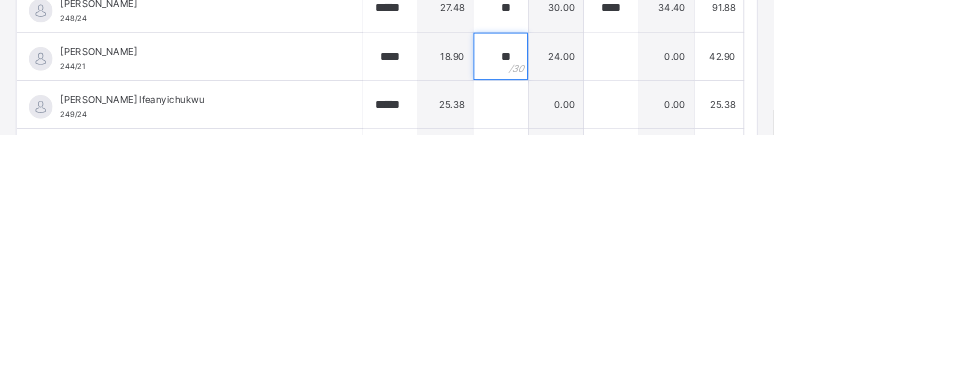 type on "**" 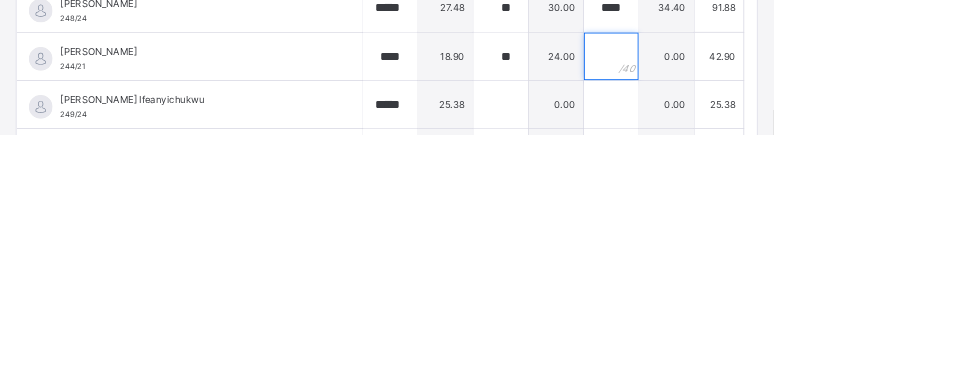 click at bounding box center (774, 269) 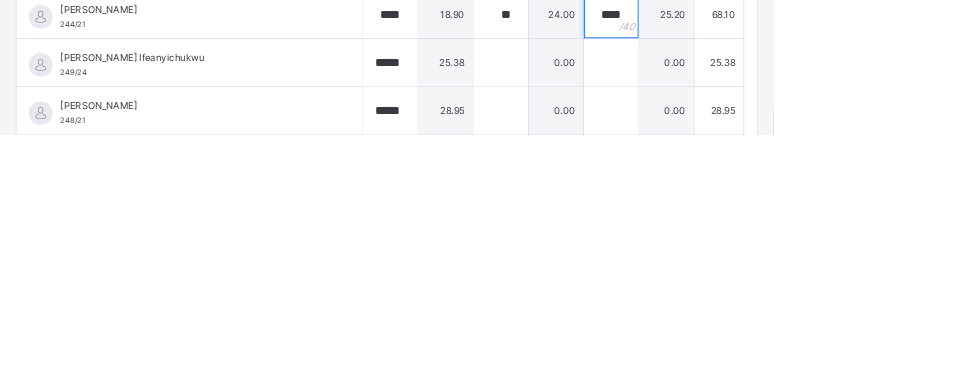 scroll, scrollTop: 175, scrollLeft: 0, axis: vertical 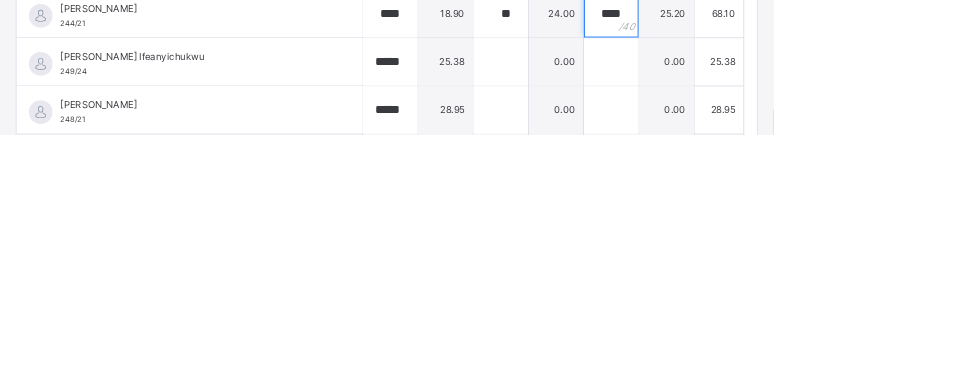 type on "****" 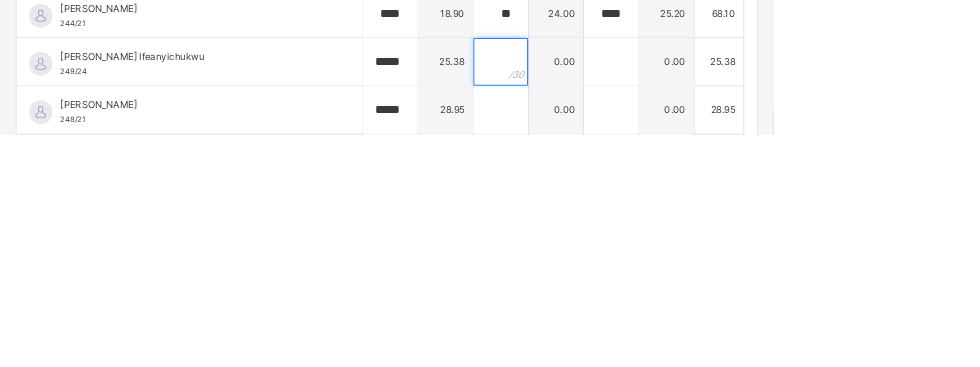 click at bounding box center (634, 276) 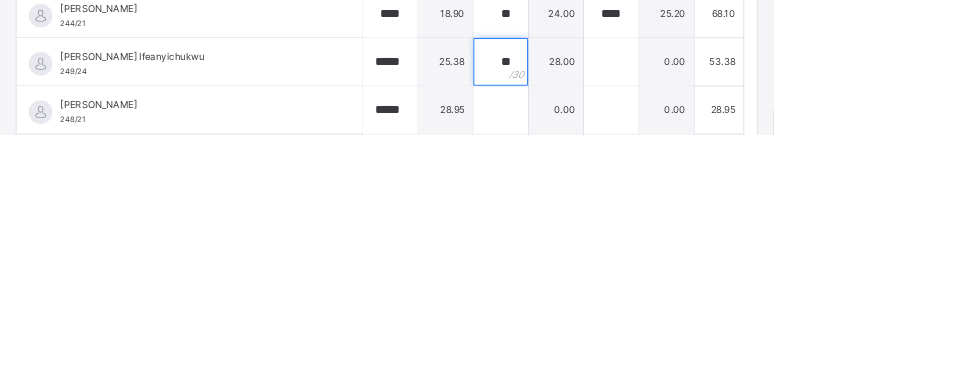 type on "**" 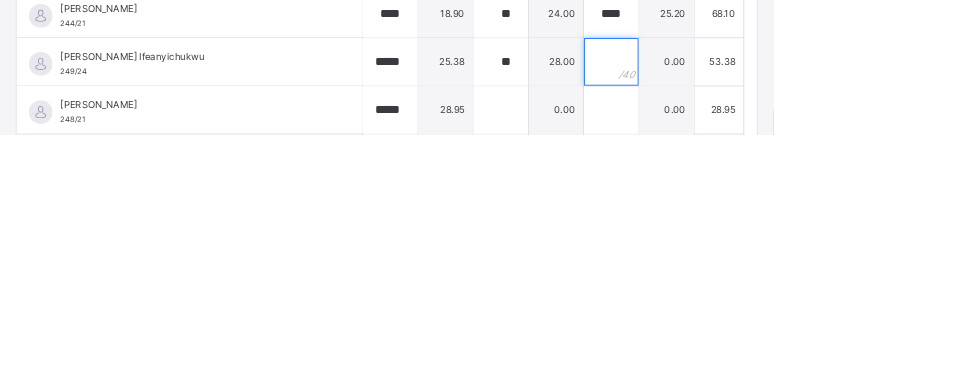 click at bounding box center (774, 276) 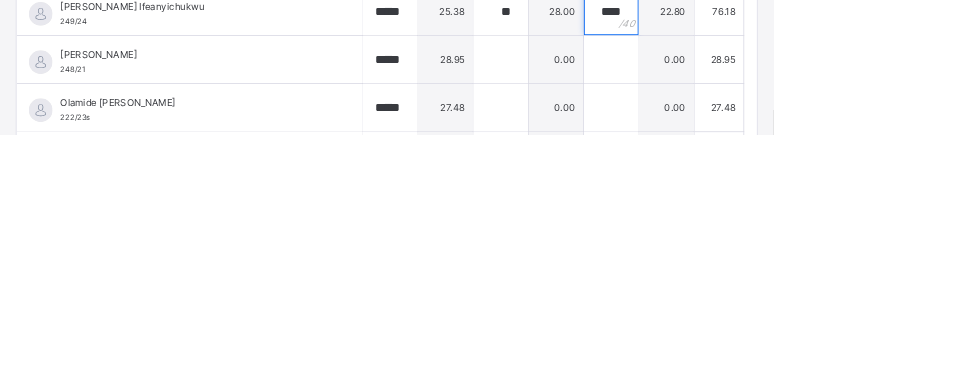 scroll, scrollTop: 262, scrollLeft: 0, axis: vertical 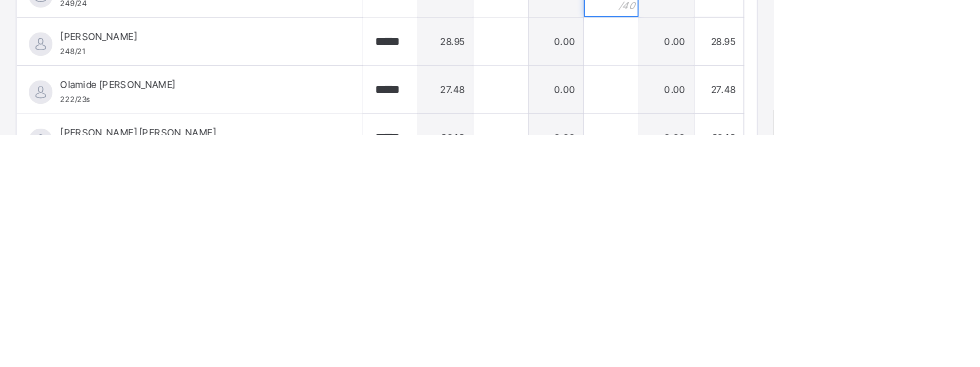 type on "****" 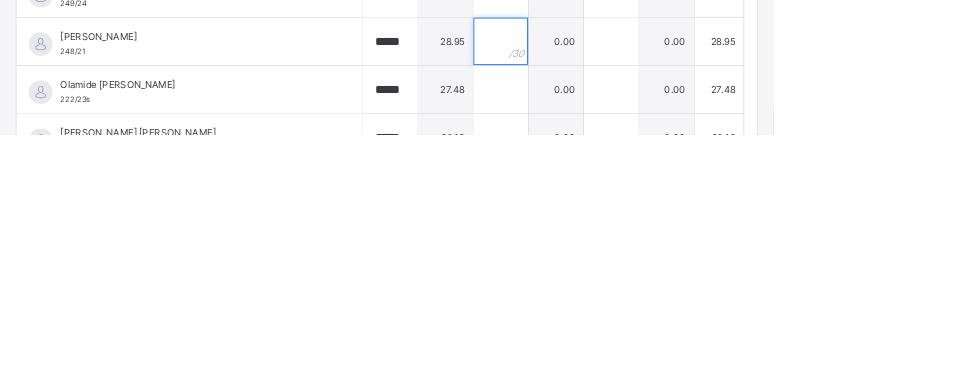 click at bounding box center [634, 250] 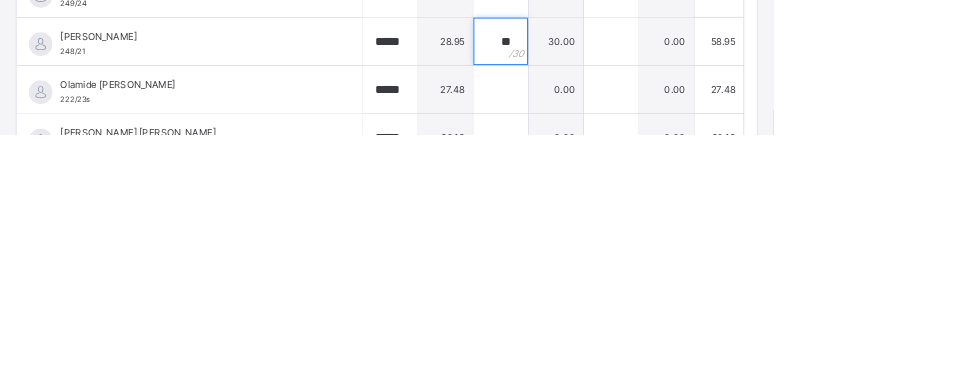 type on "**" 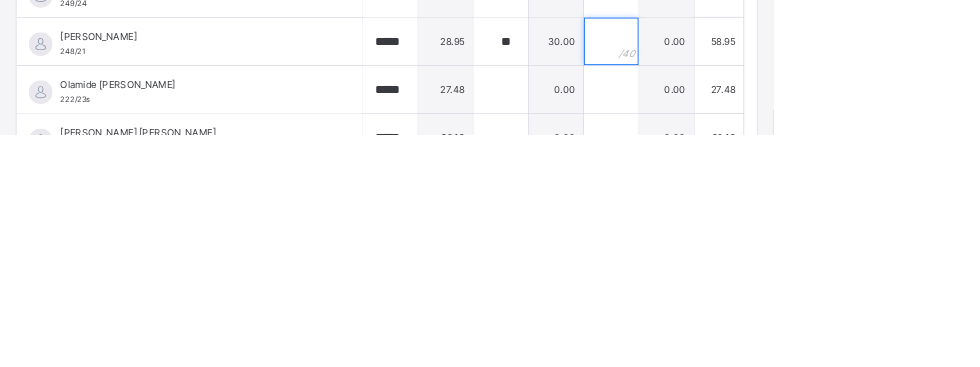 click at bounding box center (774, 250) 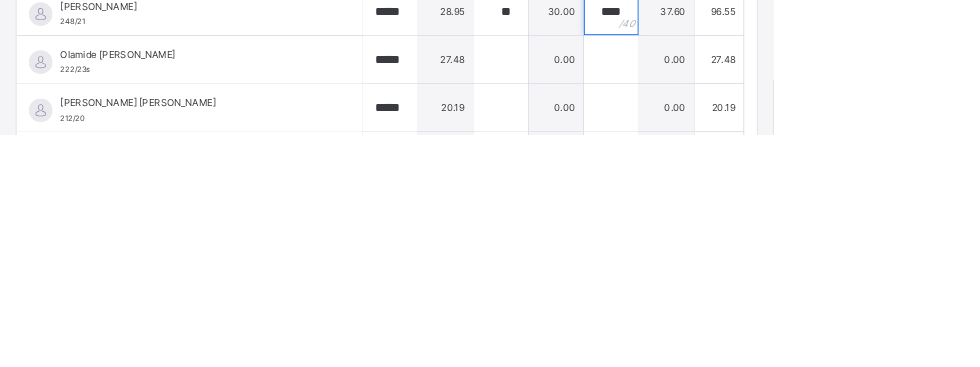 scroll, scrollTop: 349, scrollLeft: 0, axis: vertical 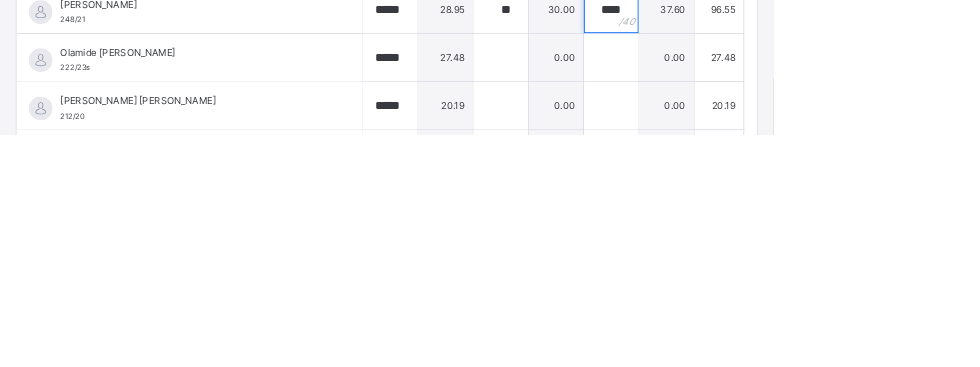 type on "****" 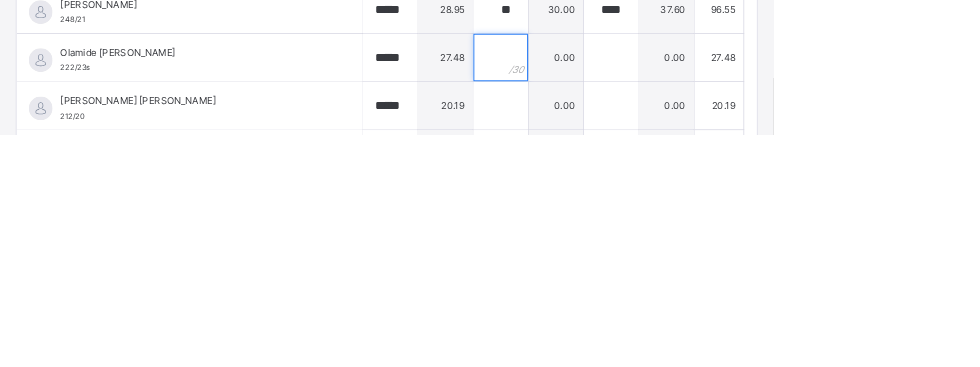 click at bounding box center [634, 270] 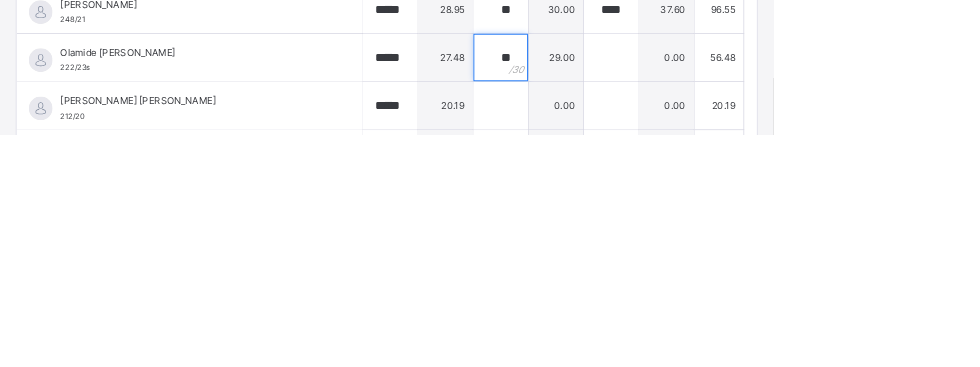 type on "**" 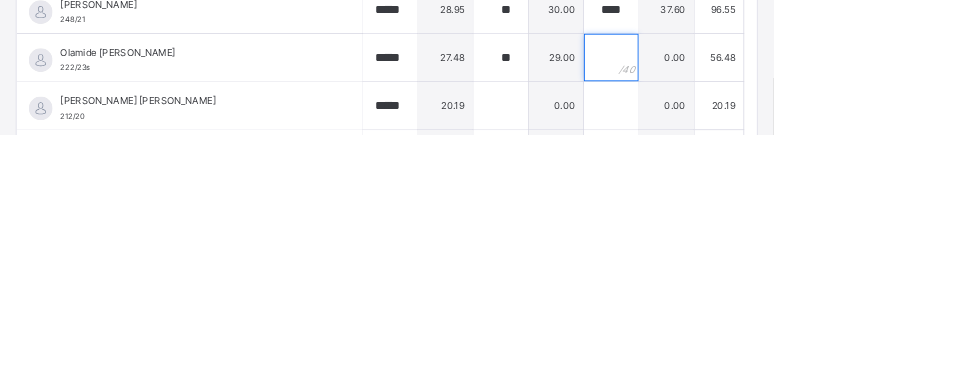 click at bounding box center [774, 270] 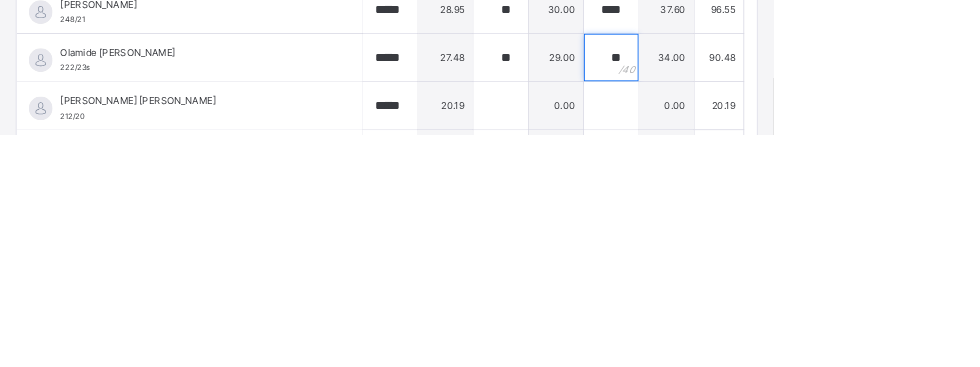 type on "**" 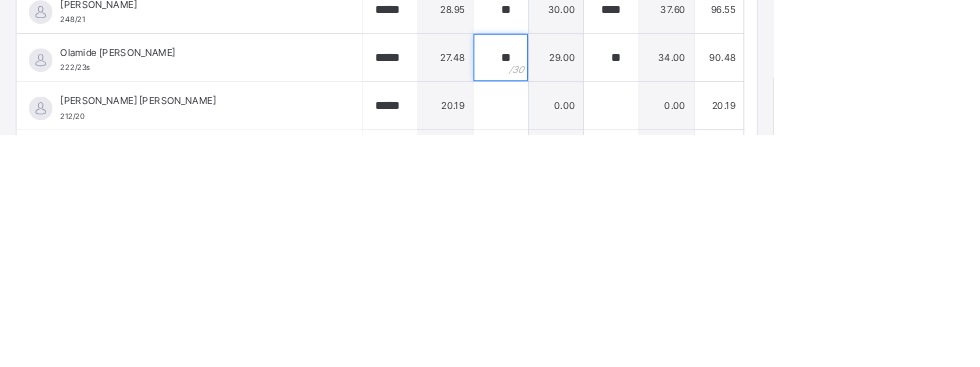 click on "**" at bounding box center [634, 270] 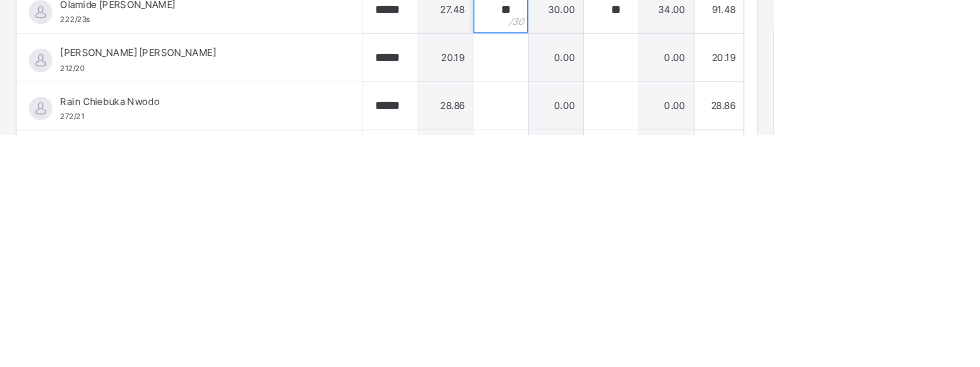 scroll, scrollTop: 411, scrollLeft: 0, axis: vertical 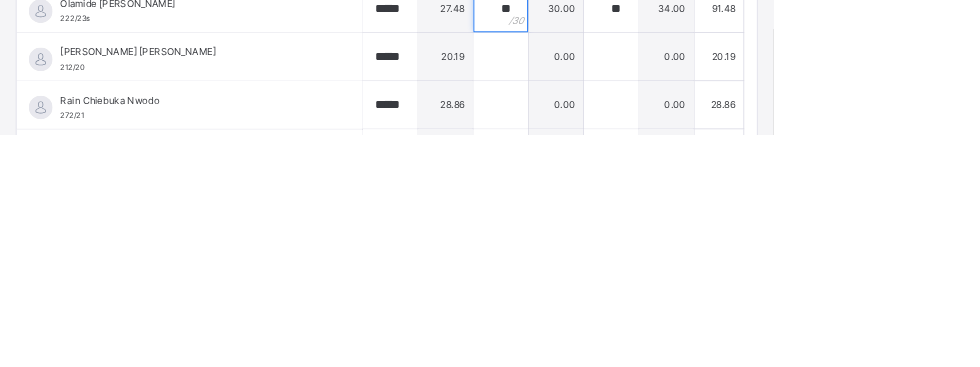 type on "**" 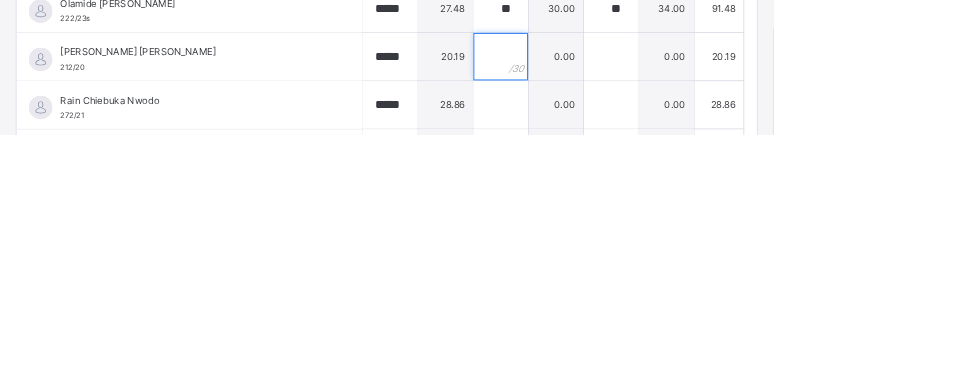 click at bounding box center [634, 269] 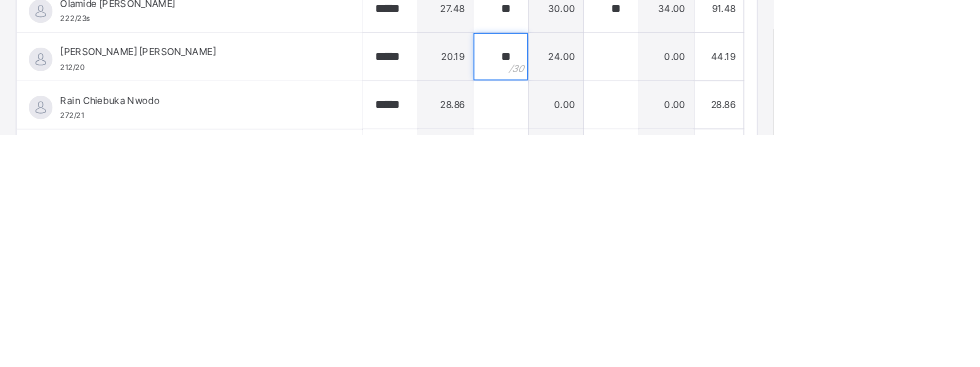 type on "**" 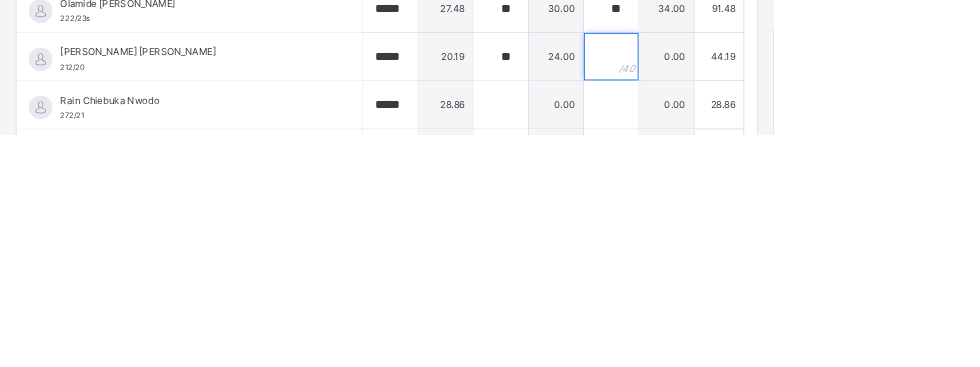 click at bounding box center (774, 269) 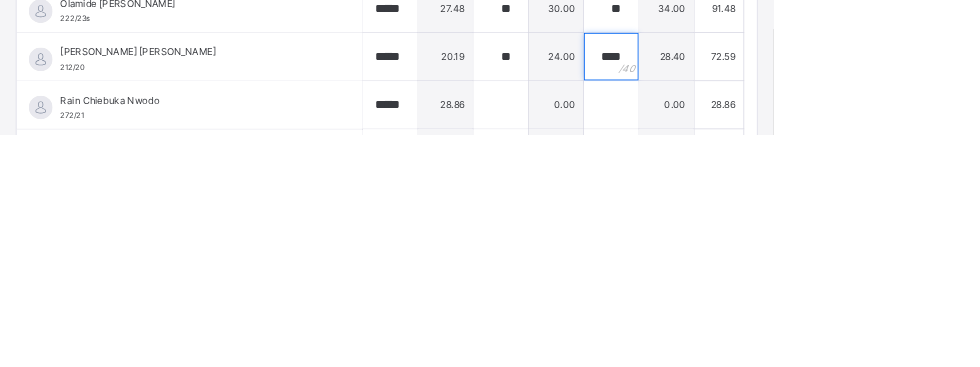 scroll, scrollTop: 445, scrollLeft: 0, axis: vertical 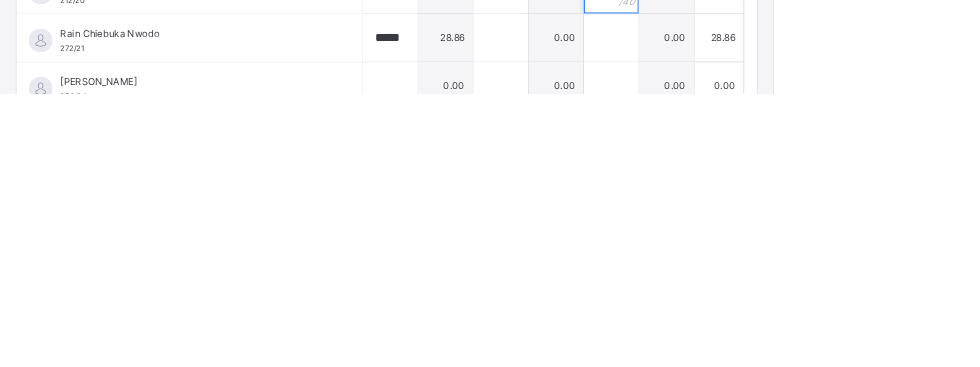 type on "****" 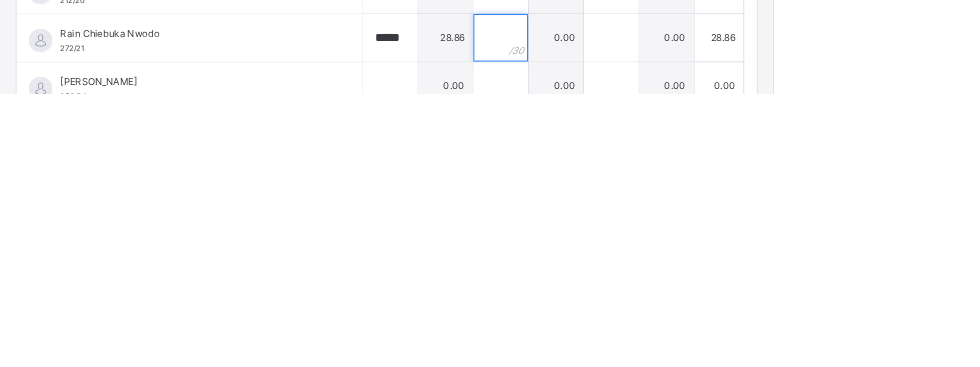 click at bounding box center [634, 296] 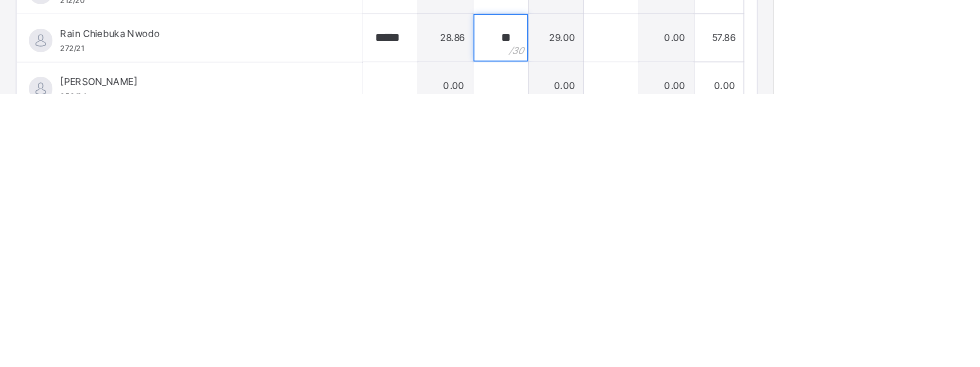 type on "**" 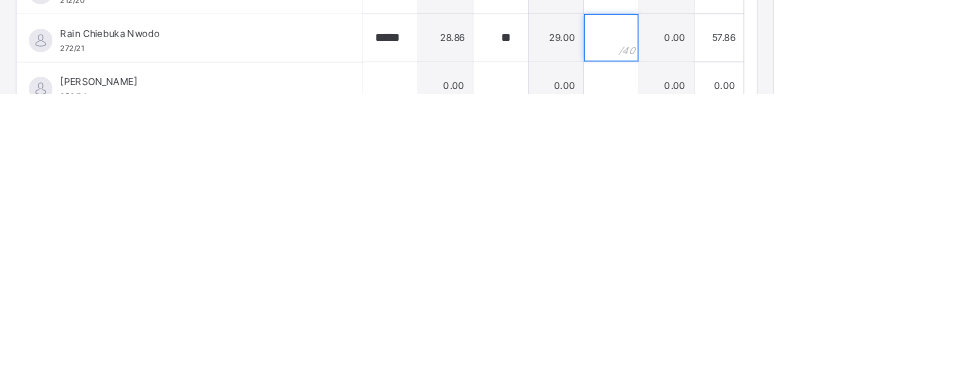 click at bounding box center [774, 296] 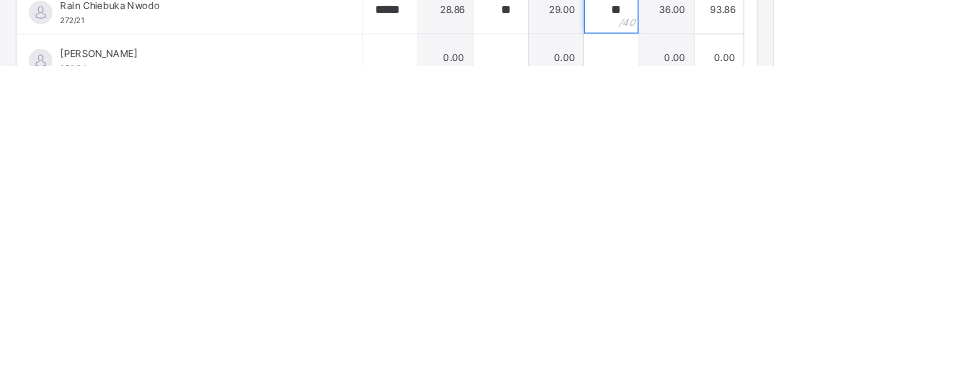 scroll, scrollTop: 1528, scrollLeft: 0, axis: vertical 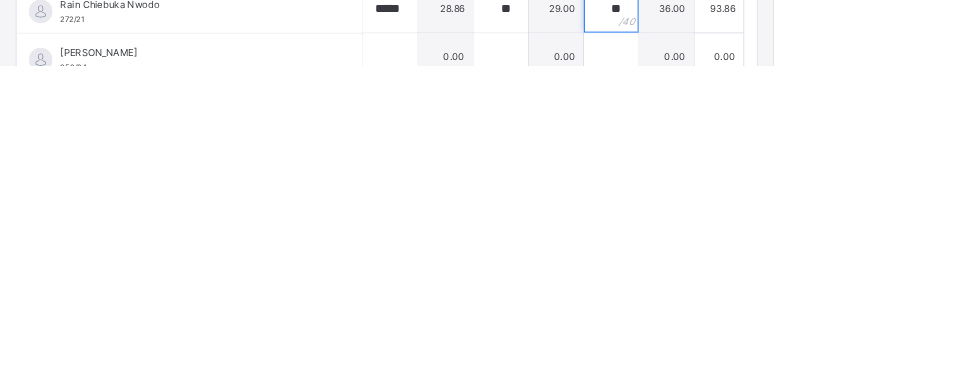 type on "**" 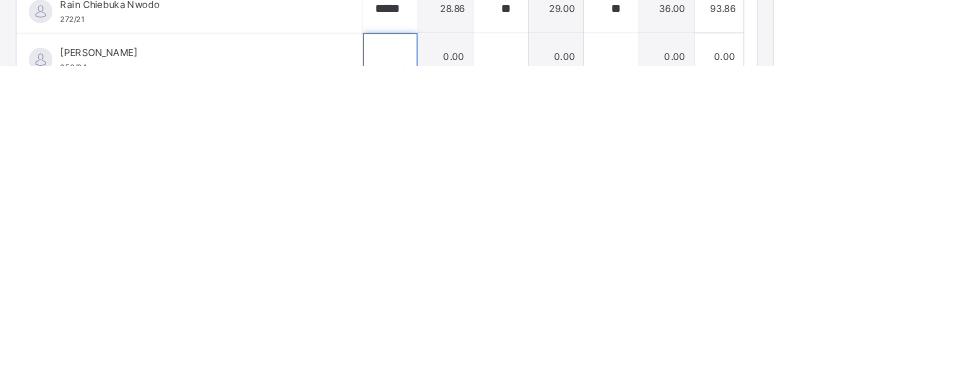click at bounding box center (494, 357) 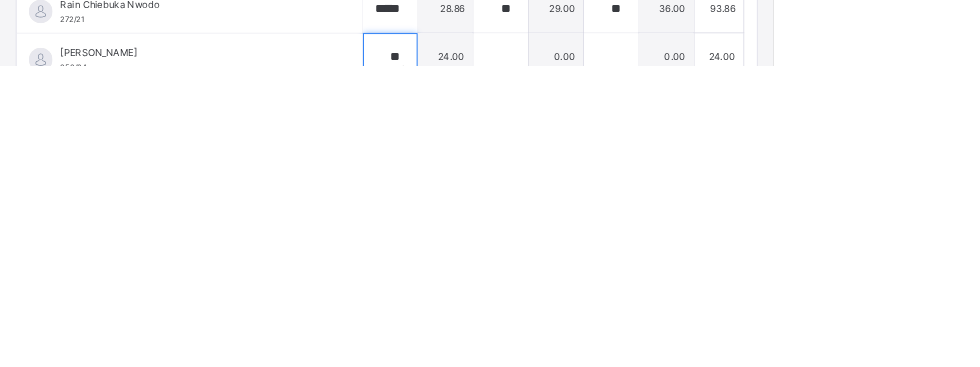 type on "**" 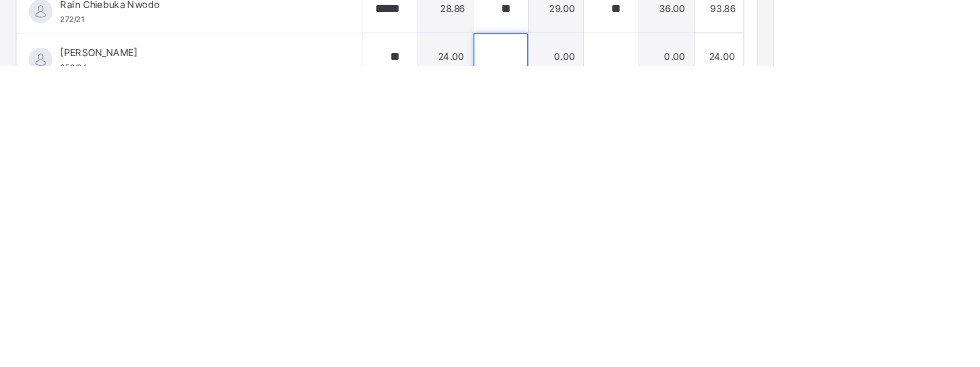 click at bounding box center [634, 357] 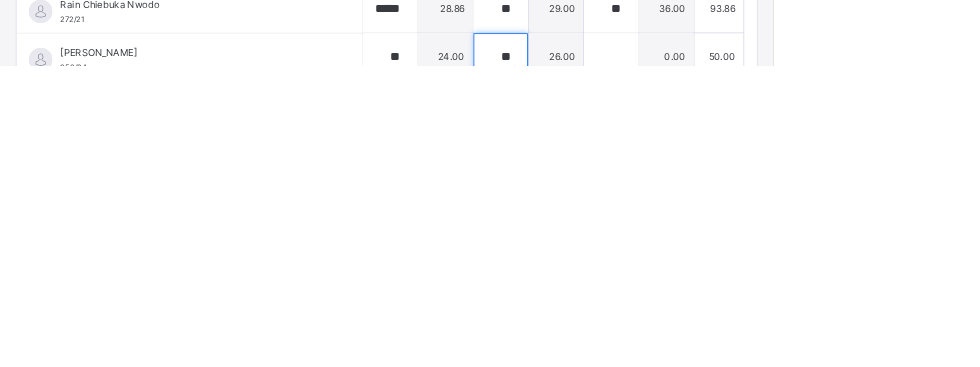 type on "**" 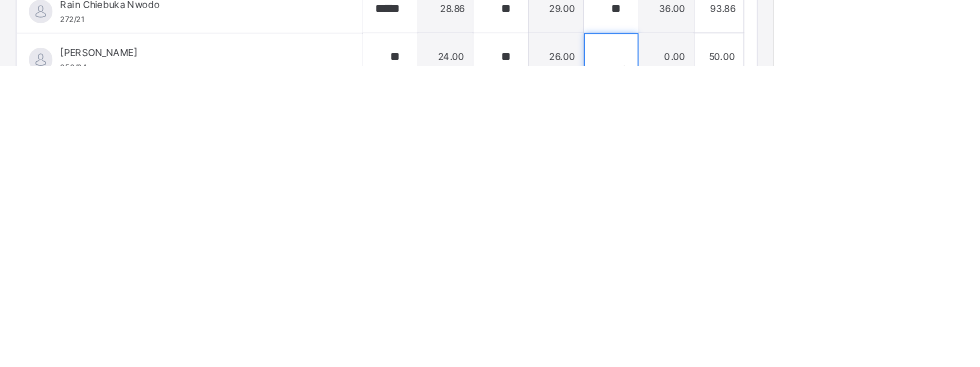 click at bounding box center [774, 357] 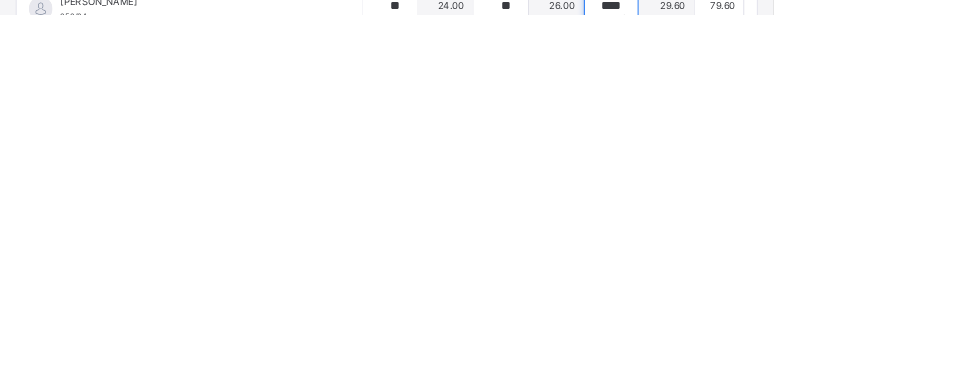 scroll, scrollTop: 1539, scrollLeft: 0, axis: vertical 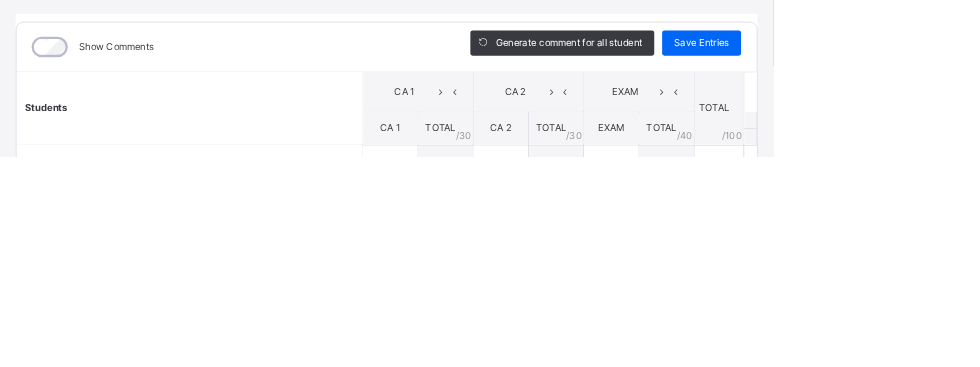 type on "****" 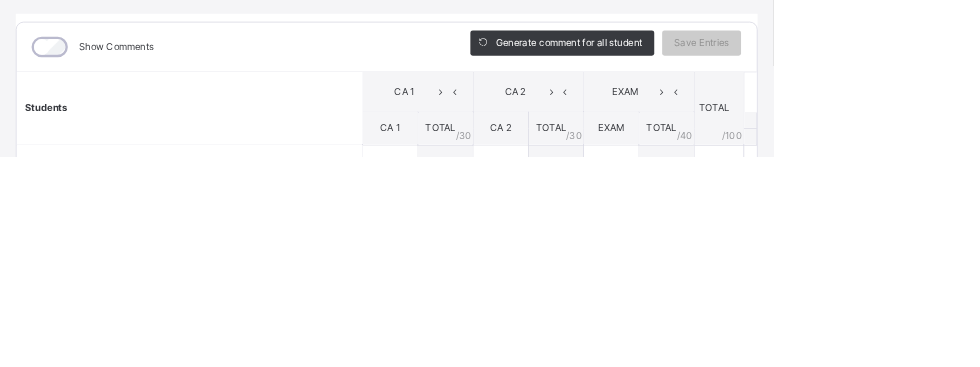 scroll, scrollTop: 1539, scrollLeft: 0, axis: vertical 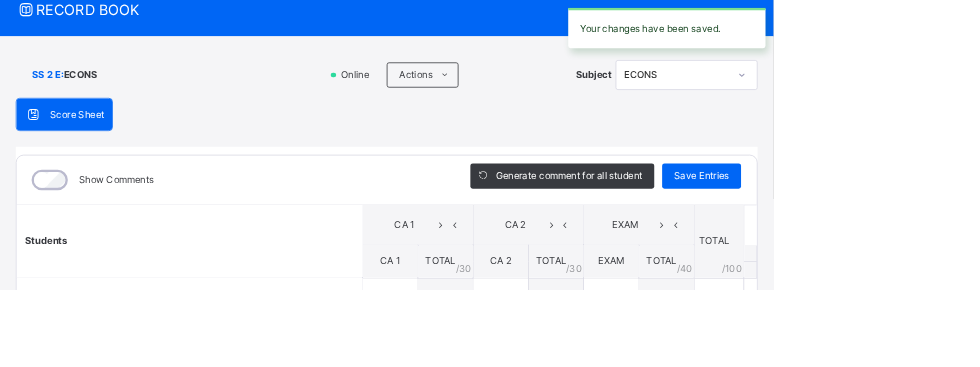 type on "****" 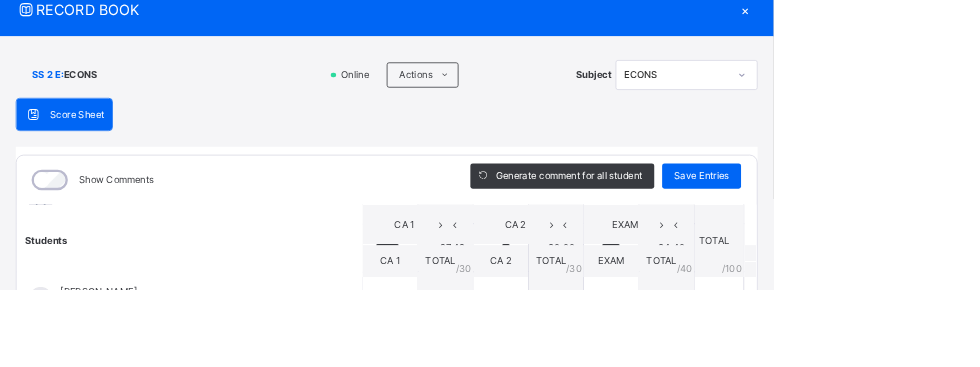 scroll, scrollTop: 262, scrollLeft: 0, axis: vertical 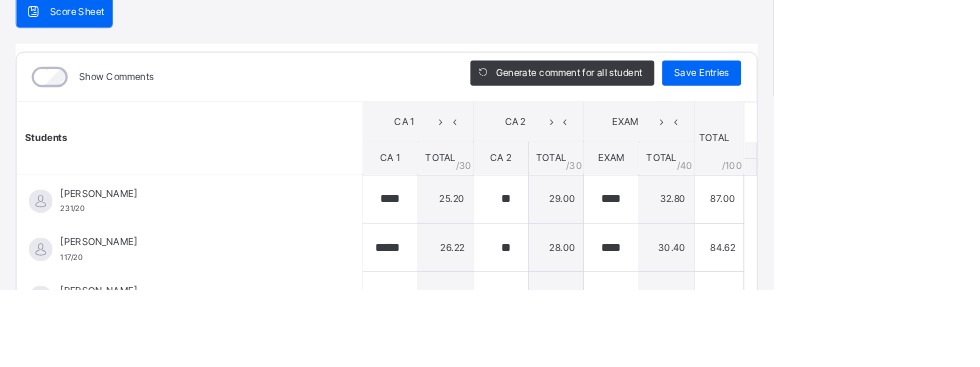 click on "Save Entries" at bounding box center (889, 92) 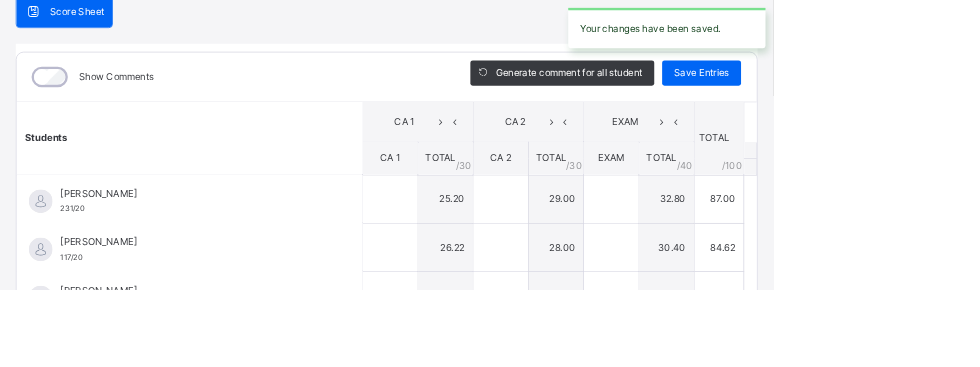 type 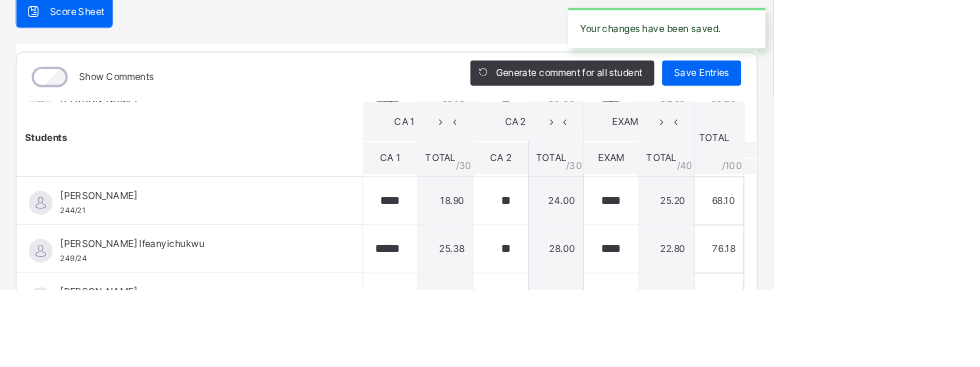 scroll, scrollTop: 262, scrollLeft: 0, axis: vertical 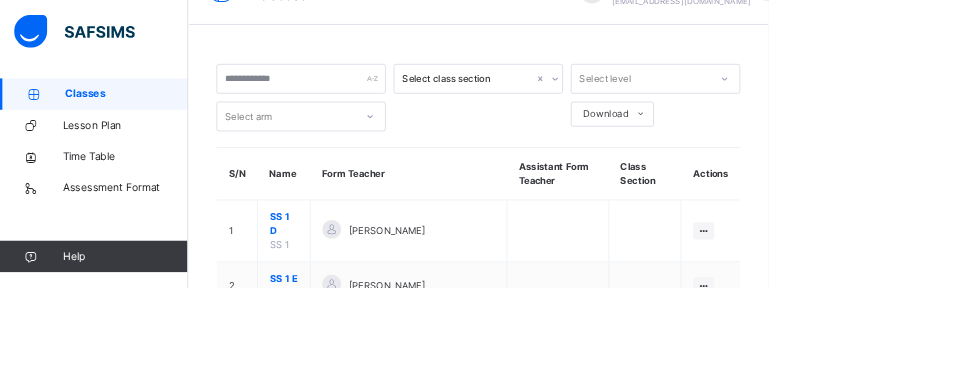 click on "SS 1   D" at bounding box center (362, 286) 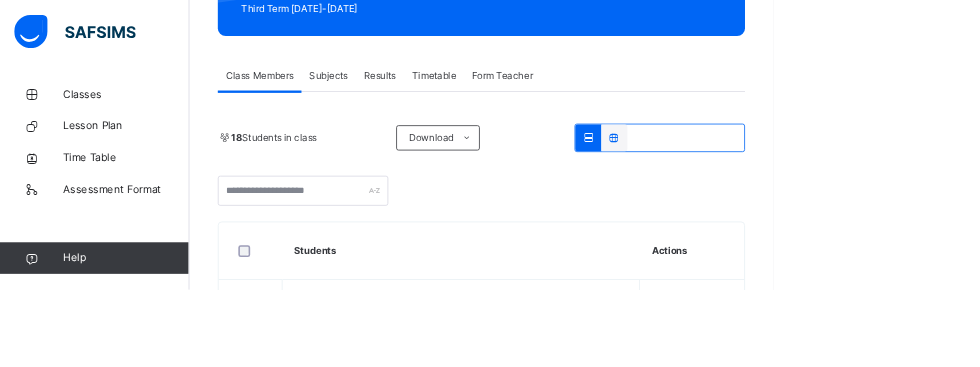 scroll, scrollTop: 287, scrollLeft: 0, axis: vertical 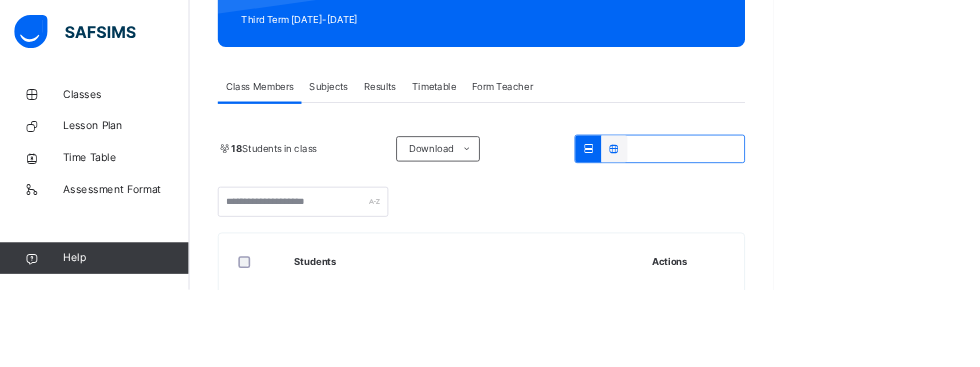 click on "Subjects" at bounding box center [416, 109] 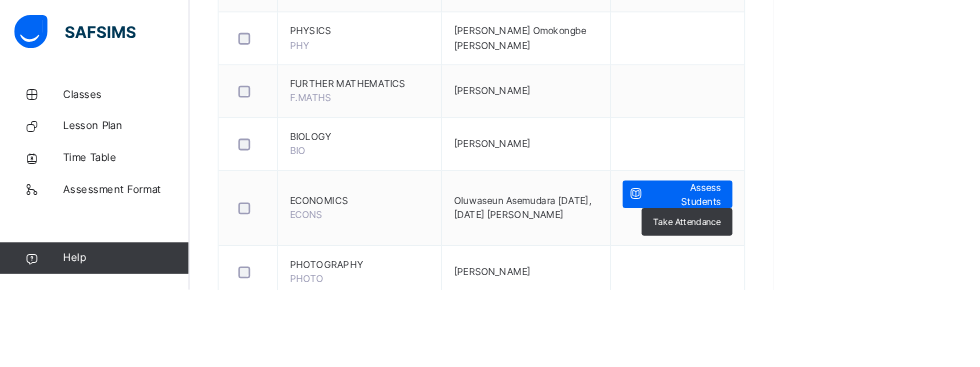 scroll, scrollTop: 1577, scrollLeft: 0, axis: vertical 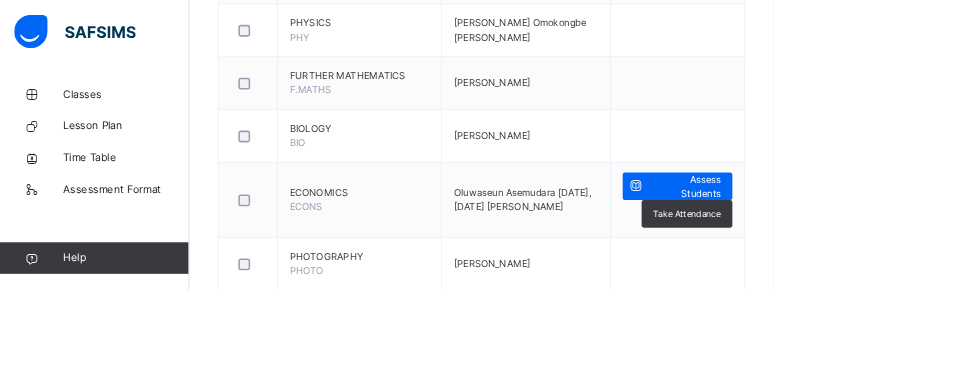 click on "Assess Students" at bounding box center (868, 466) 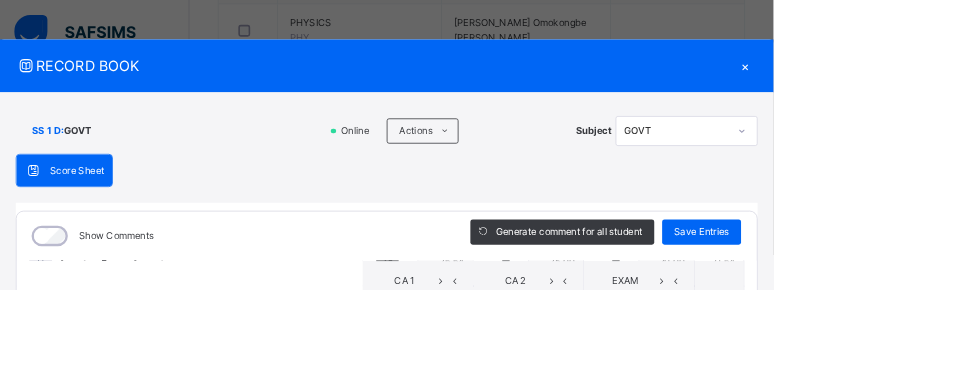 scroll, scrollTop: 141, scrollLeft: 0, axis: vertical 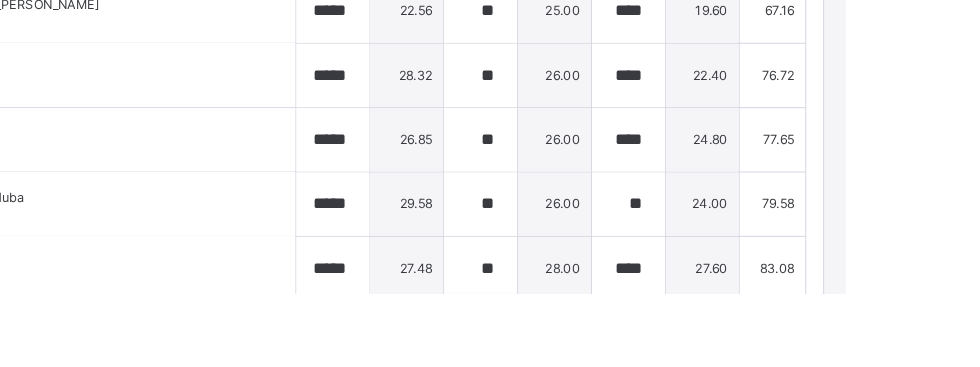 click at bounding box center [634, 404] 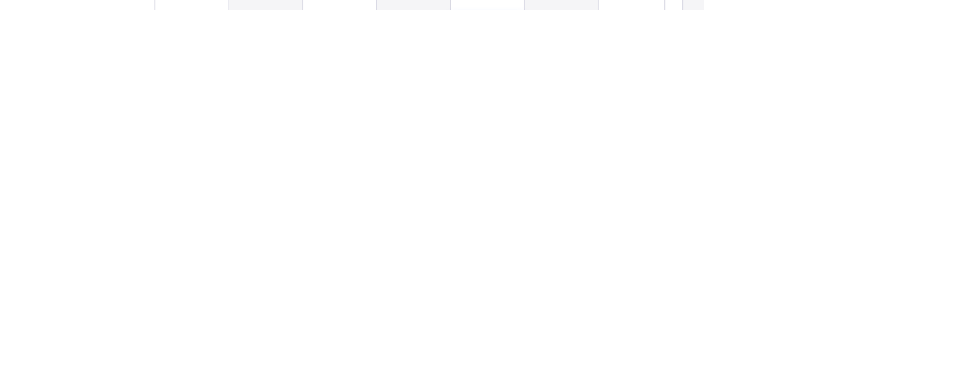 click at bounding box center [774, 404] 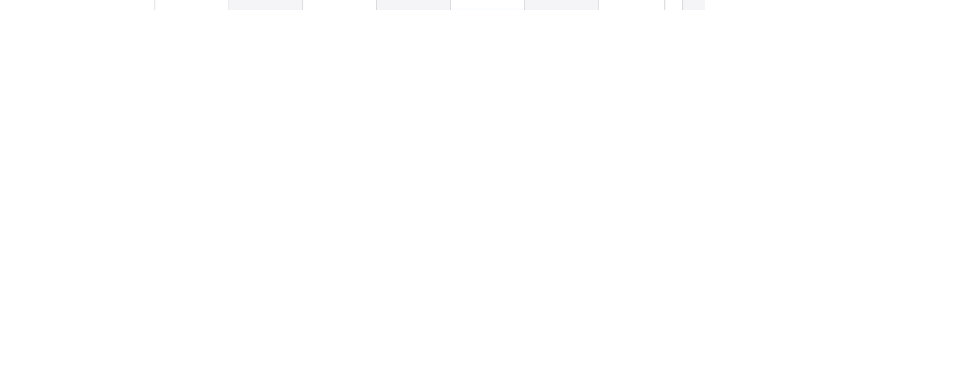 scroll, scrollTop: 1742, scrollLeft: 0, axis: vertical 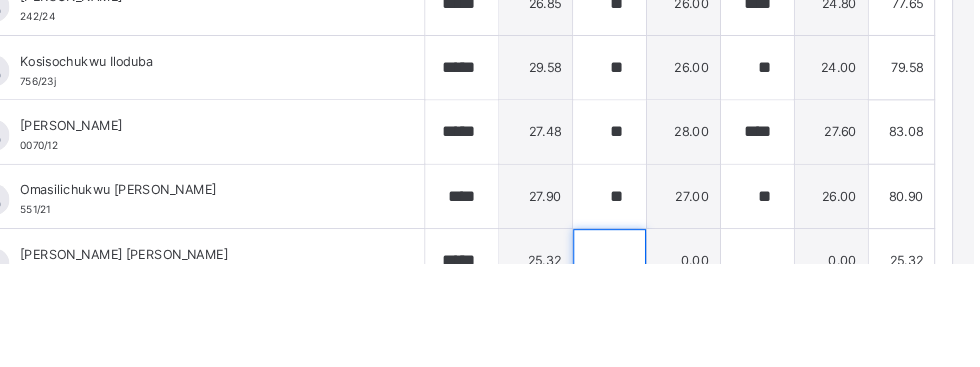 click at bounding box center [634, 364] 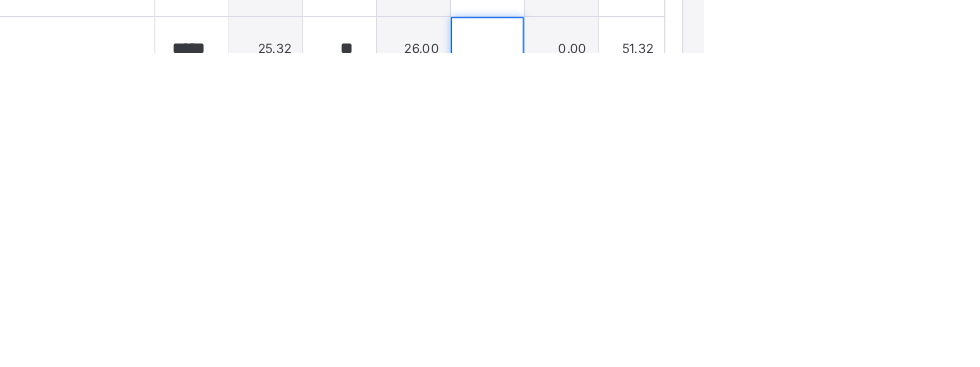 click at bounding box center (774, 364) 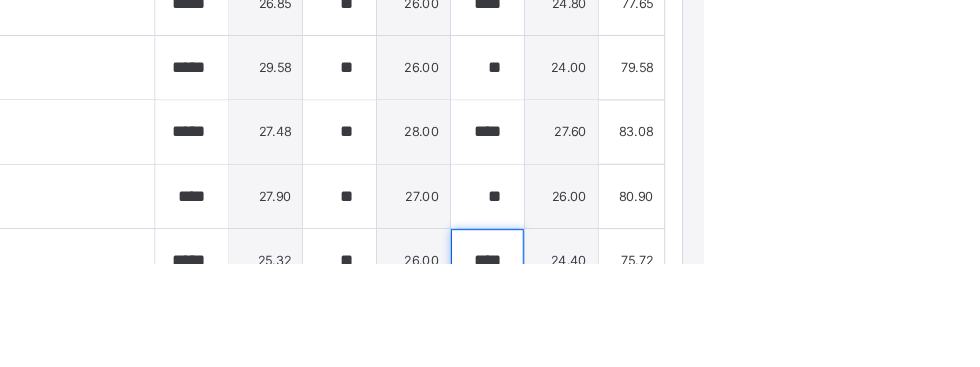 scroll, scrollTop: 1465, scrollLeft: 0, axis: vertical 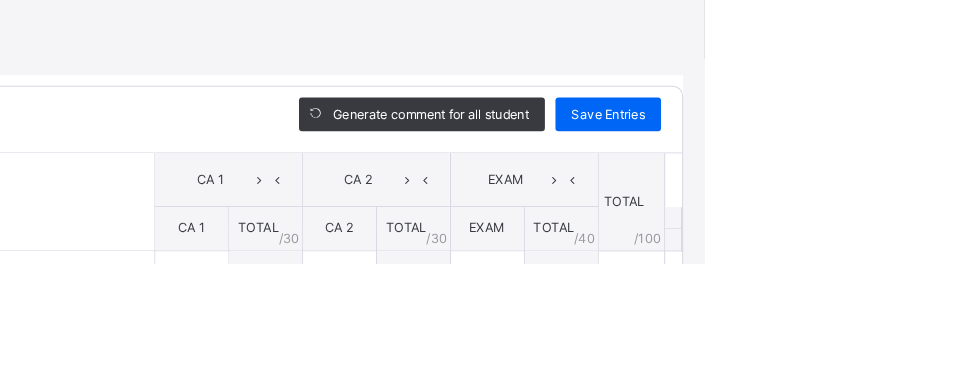 click on "Save Entries" at bounding box center [889, 226] 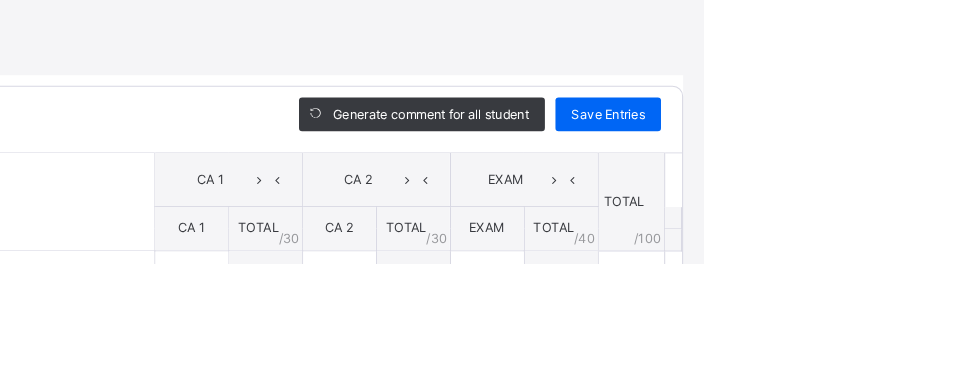 scroll, scrollTop: 150, scrollLeft: 0, axis: vertical 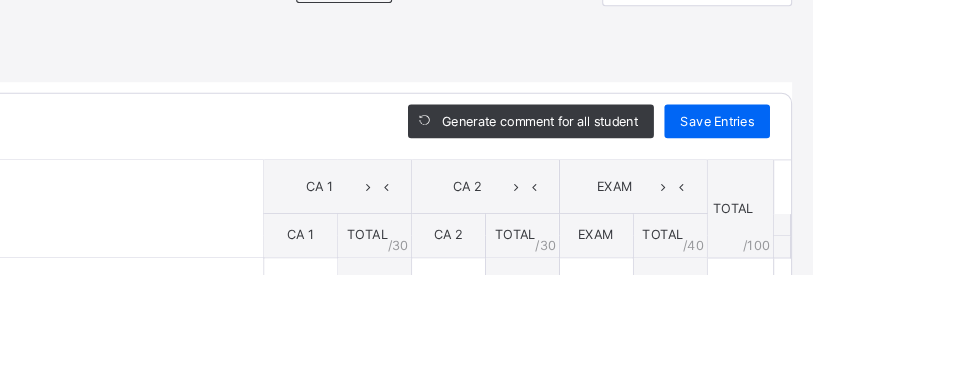 click on "Save Entries" at bounding box center (889, 222) 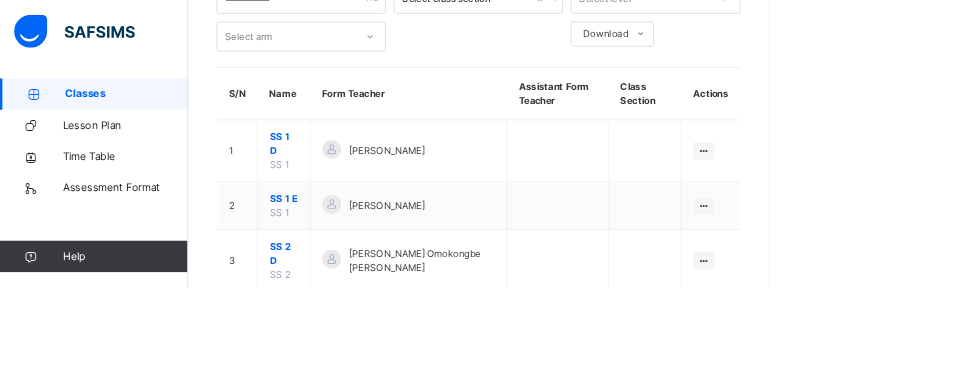 scroll, scrollTop: 160, scrollLeft: 0, axis: vertical 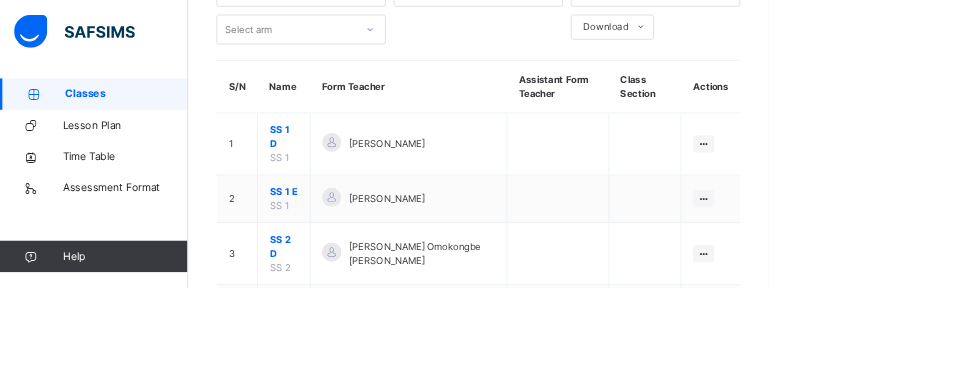 click on "SS 2   D" at bounding box center (362, 314) 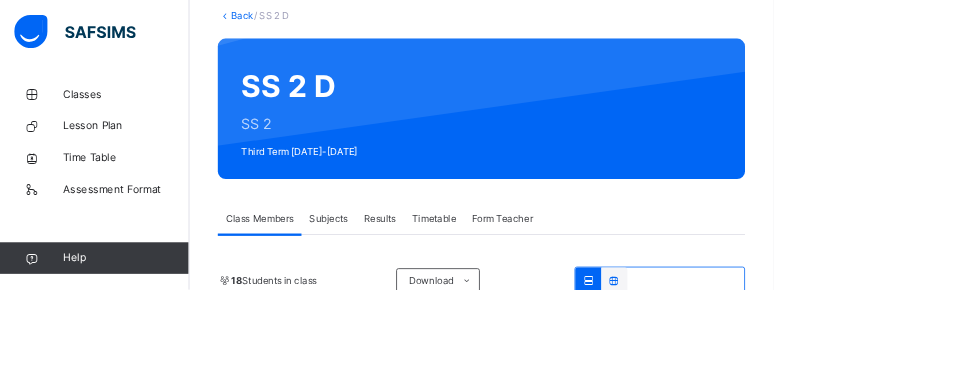 scroll, scrollTop: 122, scrollLeft: 0, axis: vertical 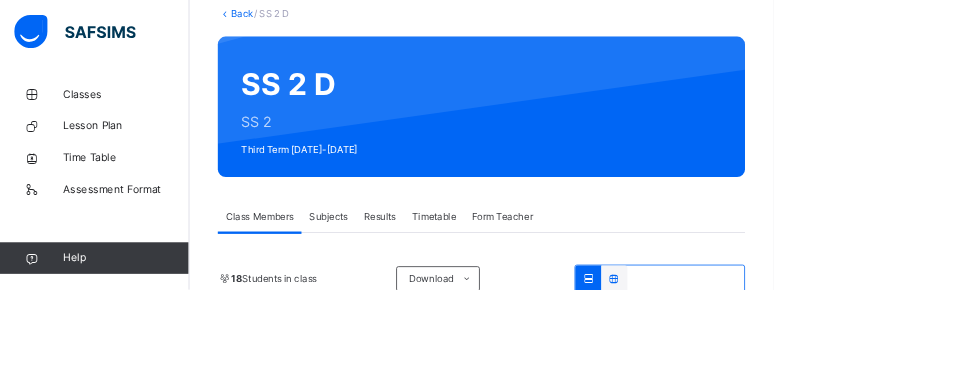 click on "Subjects" at bounding box center [416, 274] 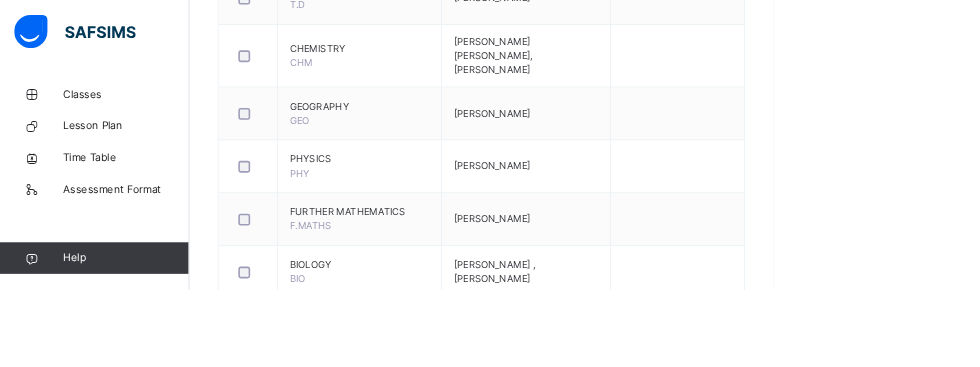 scroll, scrollTop: 1411, scrollLeft: 0, axis: vertical 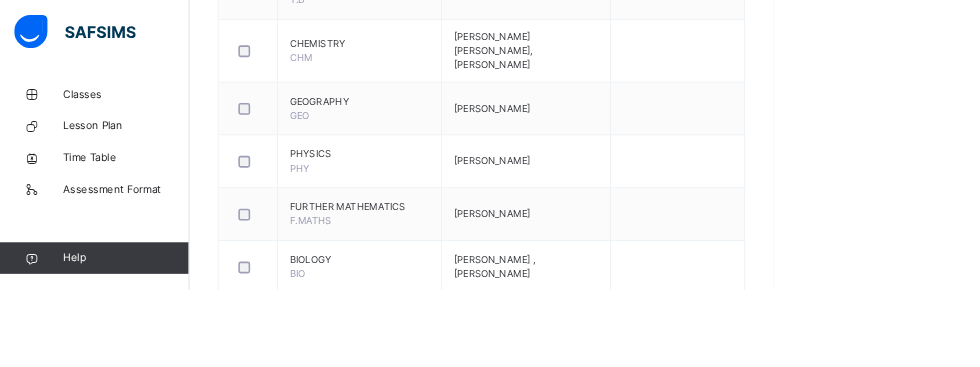 click on "Assess Students" at bounding box center [868, 403] 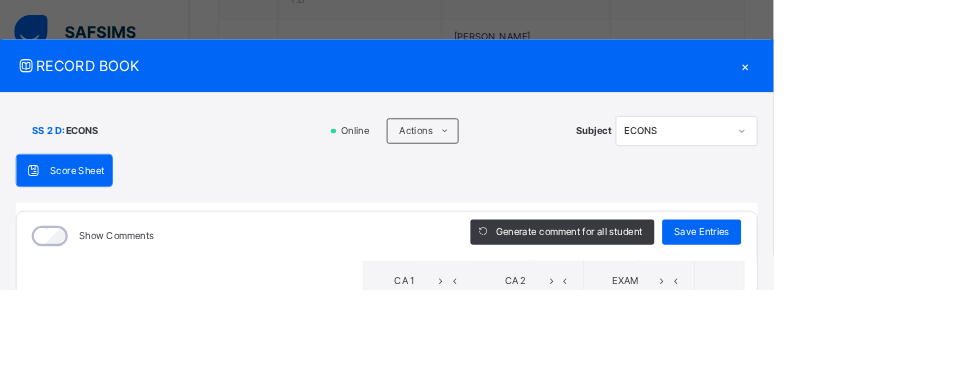 scroll, scrollTop: 506, scrollLeft: 0, axis: vertical 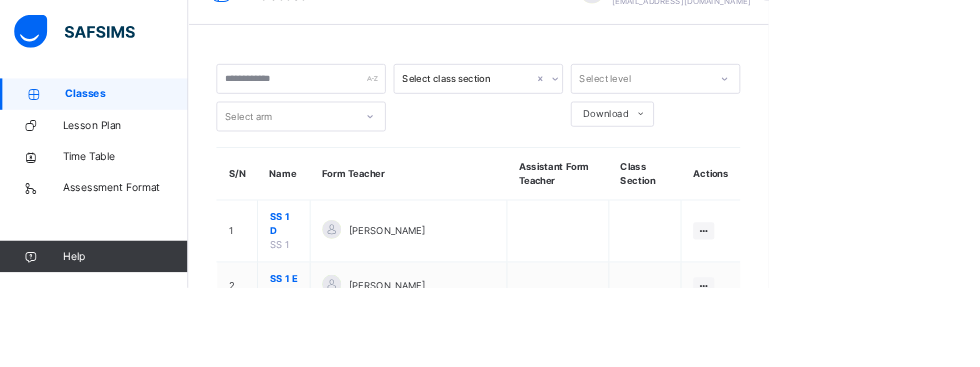 click on "SS 2   D" at bounding box center [362, 426] 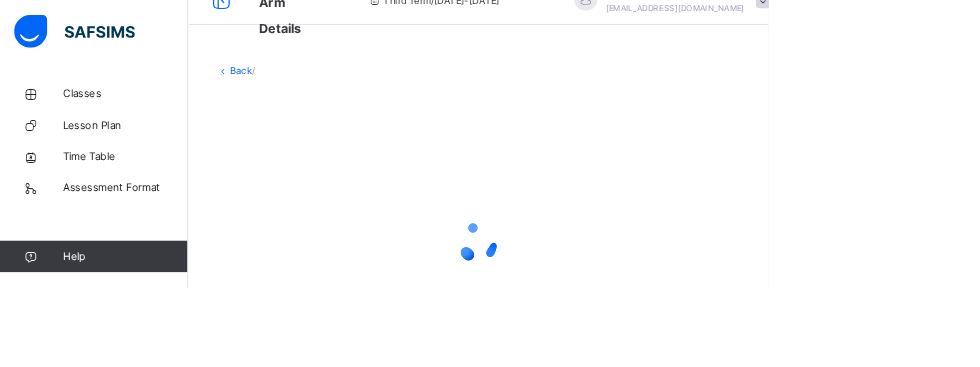 scroll, scrollTop: 0, scrollLeft: 0, axis: both 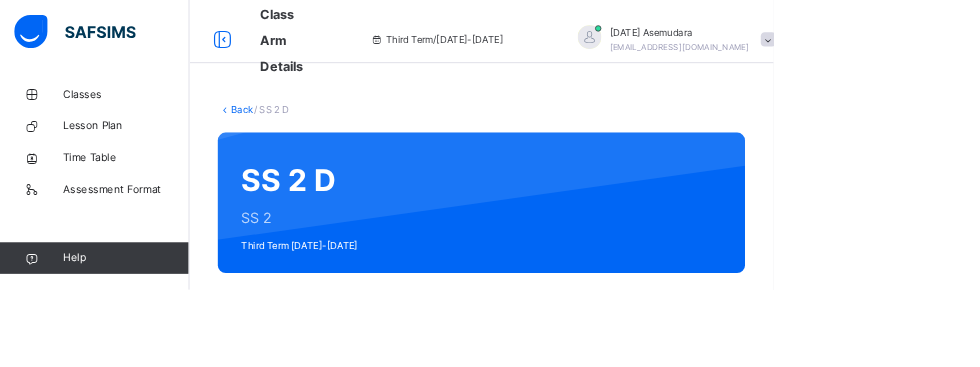 click on "Subjects" at bounding box center [416, 396] 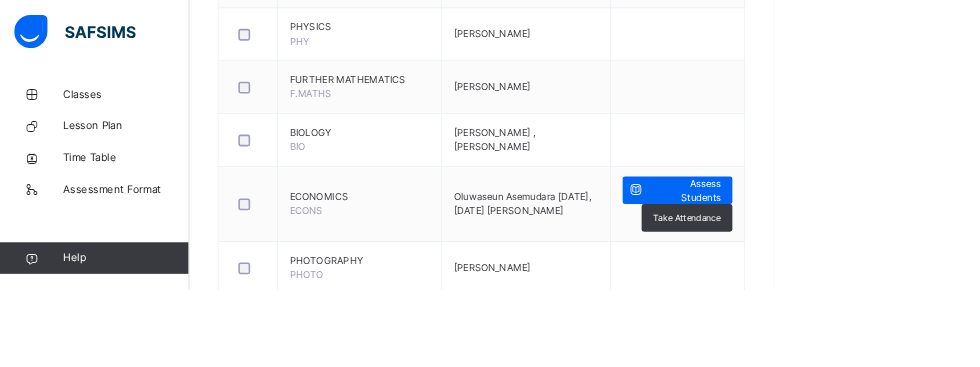 scroll, scrollTop: 1587, scrollLeft: 0, axis: vertical 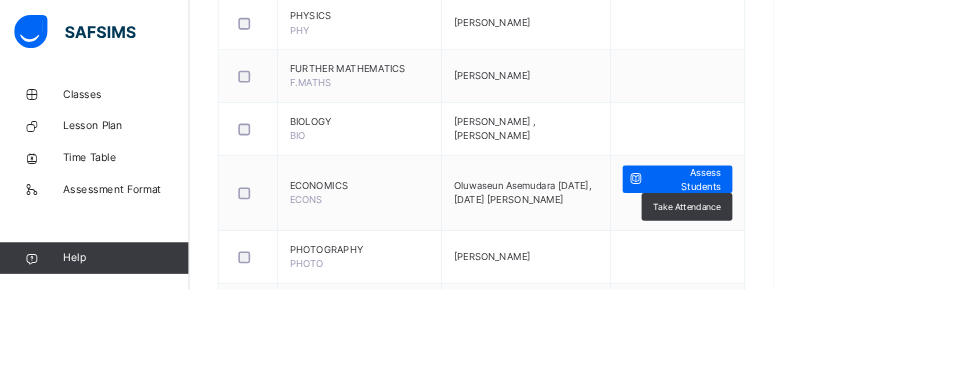click on "Assess Students" at bounding box center [868, 456] 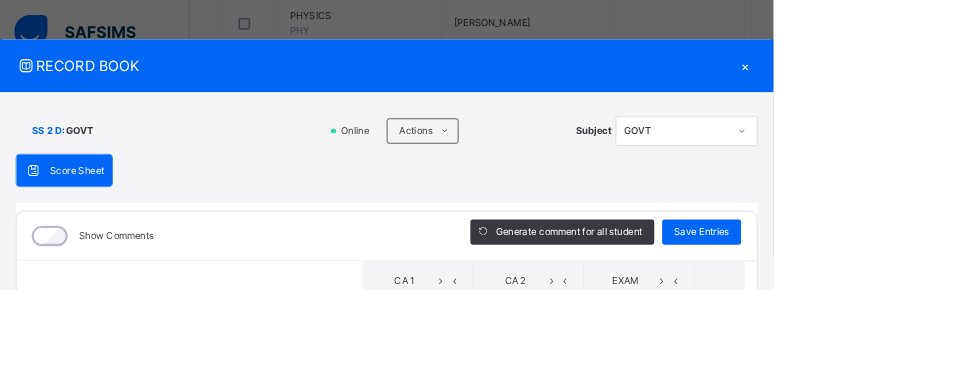 scroll, scrollTop: 19, scrollLeft: 0, axis: vertical 